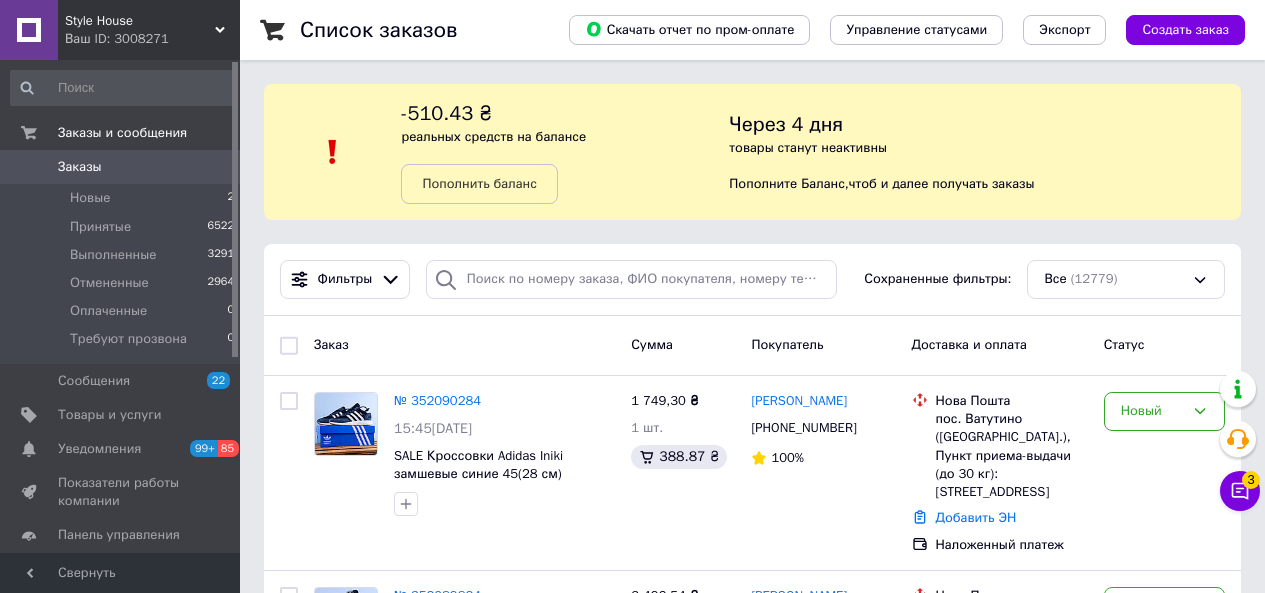 scroll, scrollTop: 0, scrollLeft: 0, axis: both 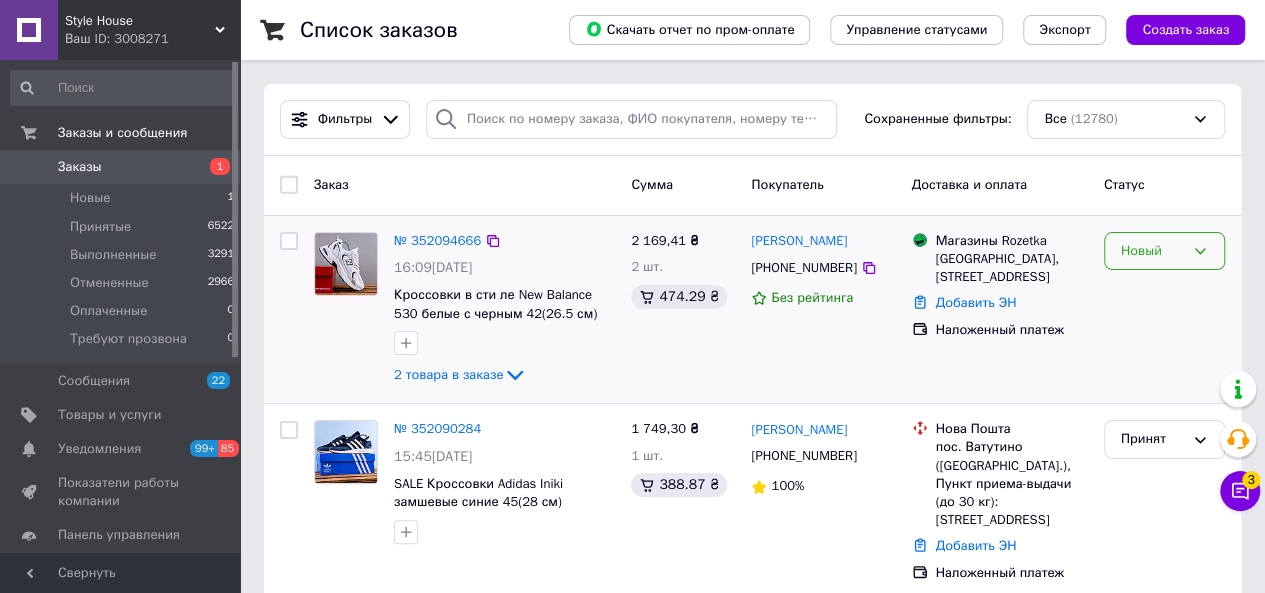 click on "Новый" at bounding box center [1152, 251] 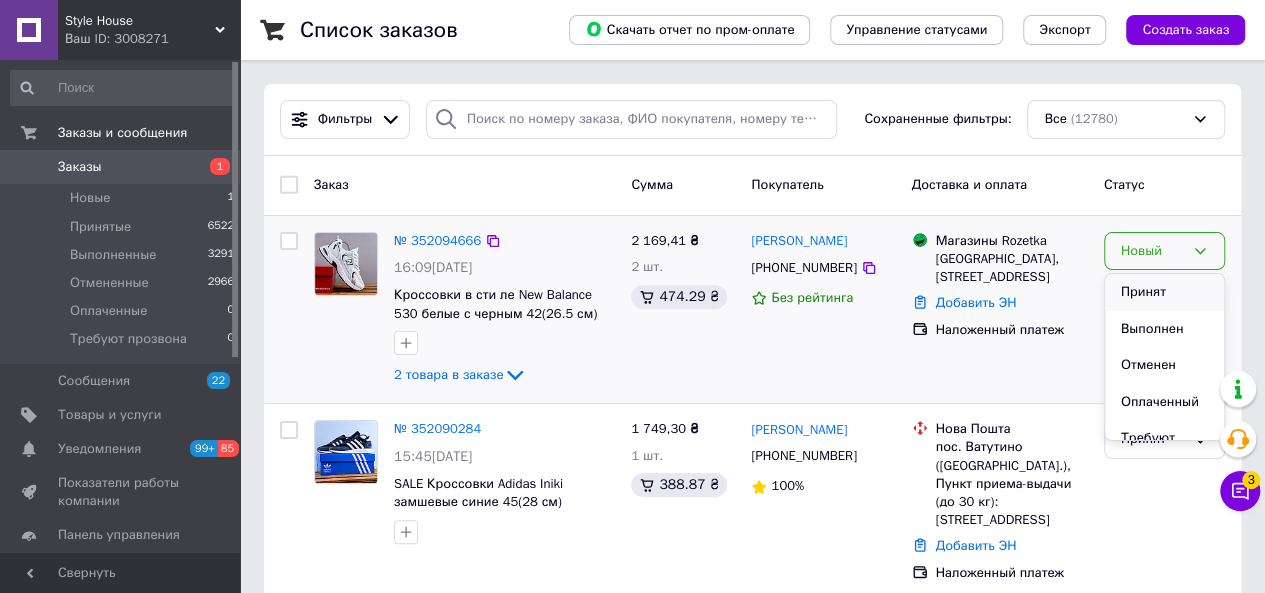 click on "Принят" at bounding box center [1164, 292] 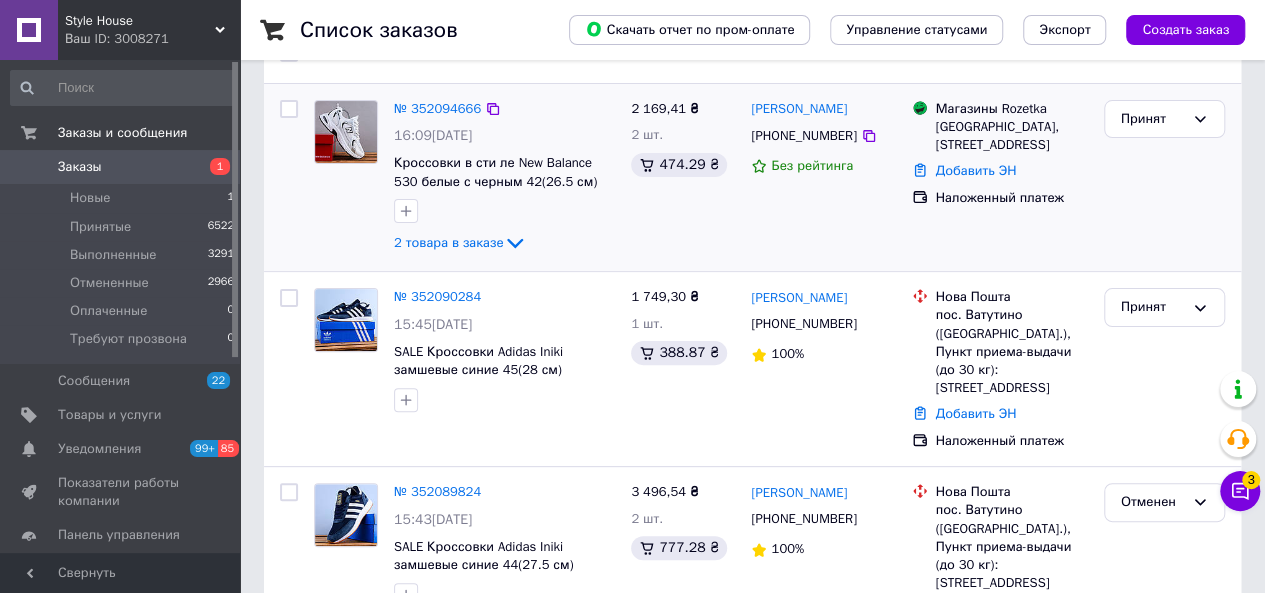scroll, scrollTop: 135, scrollLeft: 0, axis: vertical 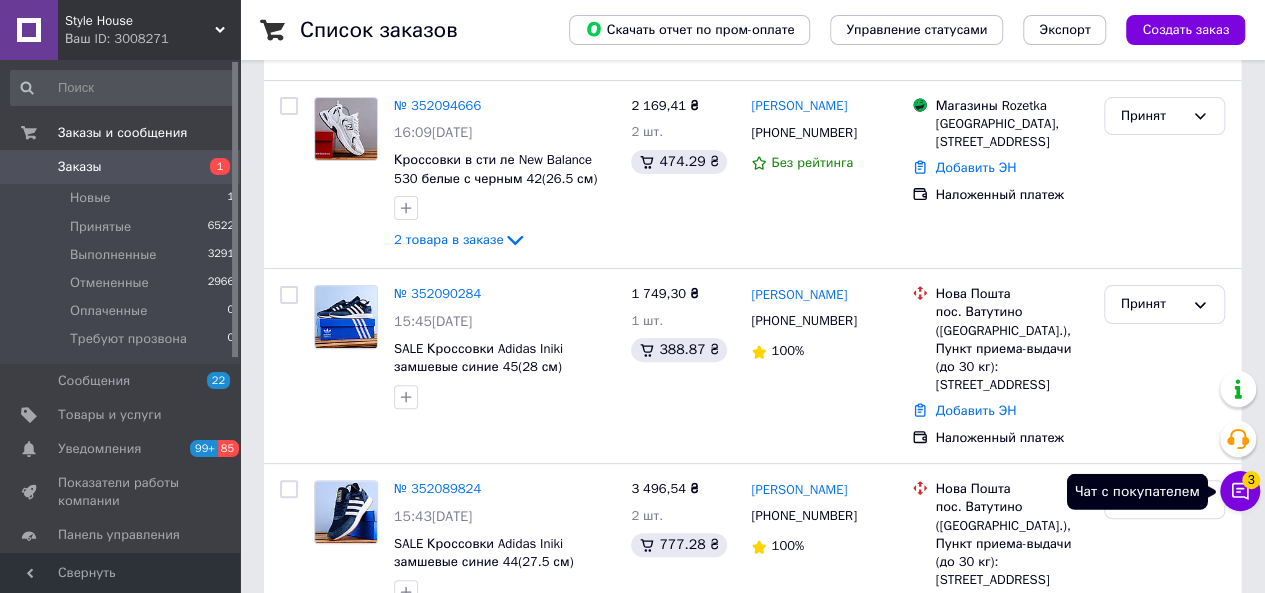 click 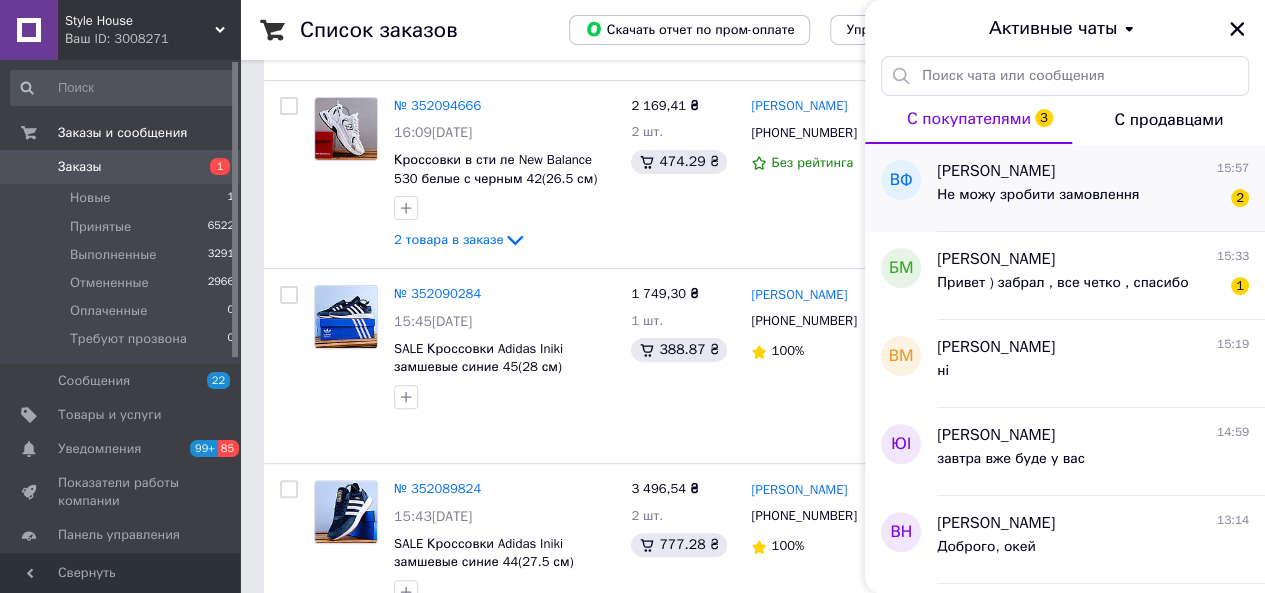click on "Не можу зробити замовлення 2" at bounding box center (1093, 199) 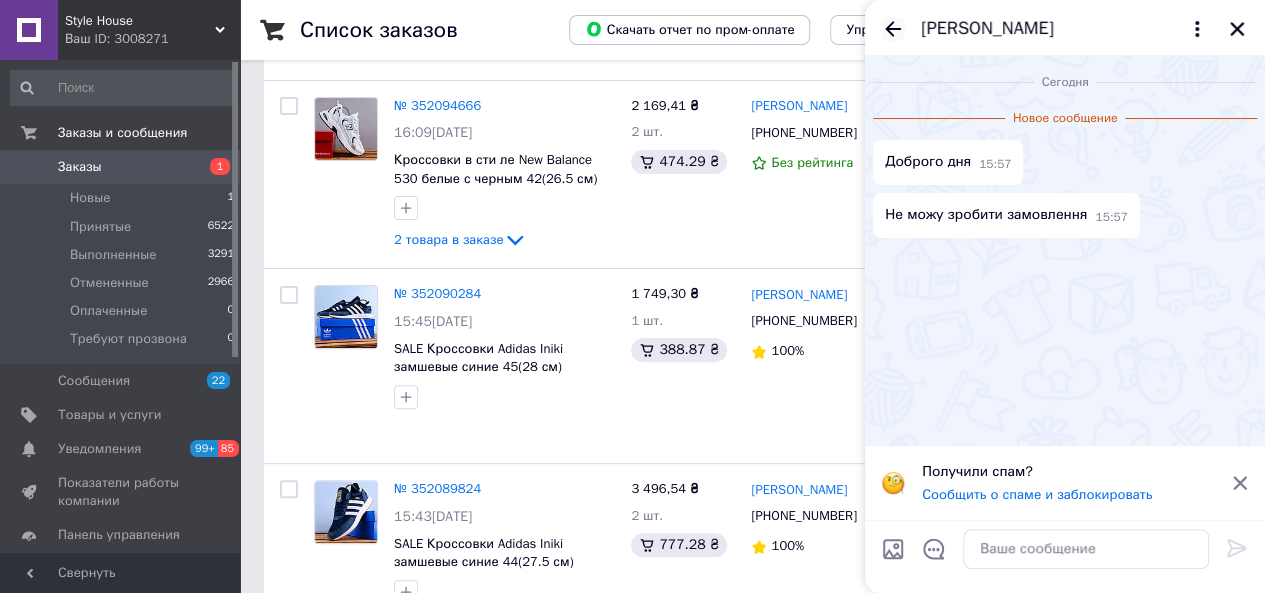 click 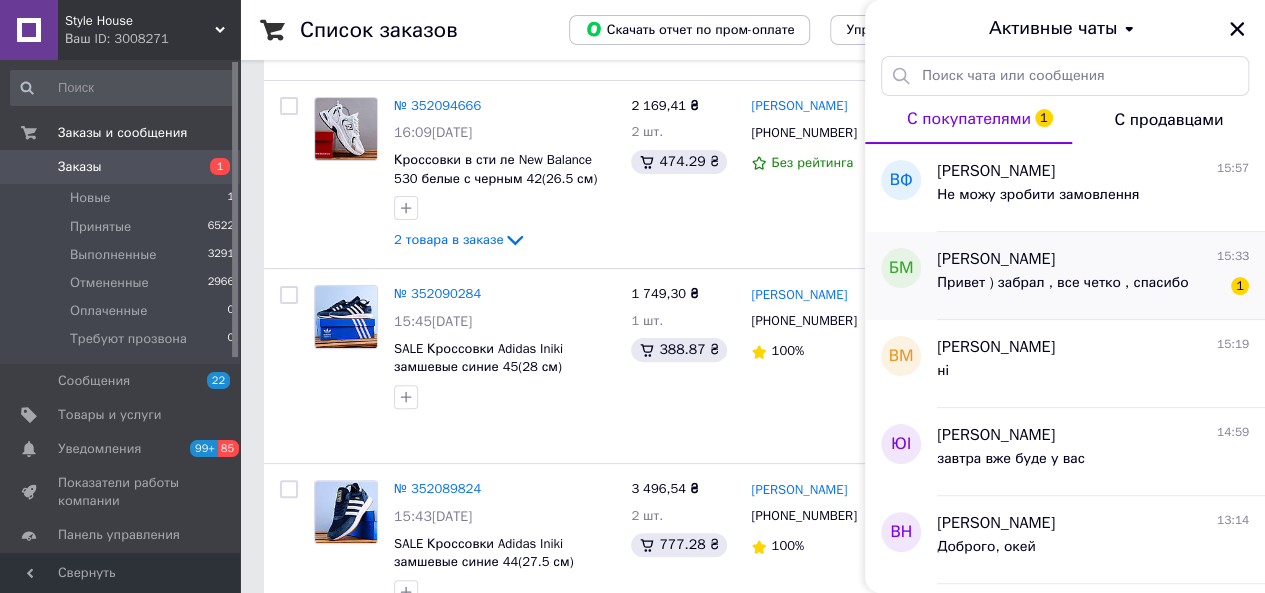click on "Привет ) забрал , все четко , спасибо 1" at bounding box center (1093, 287) 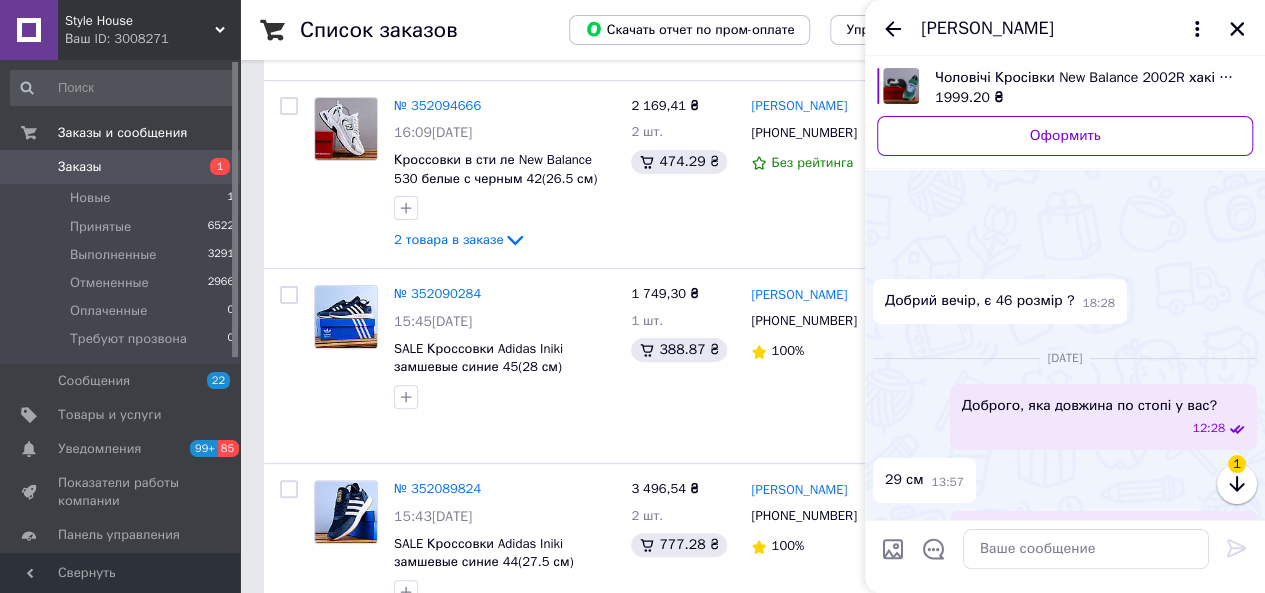 scroll, scrollTop: 1527, scrollLeft: 0, axis: vertical 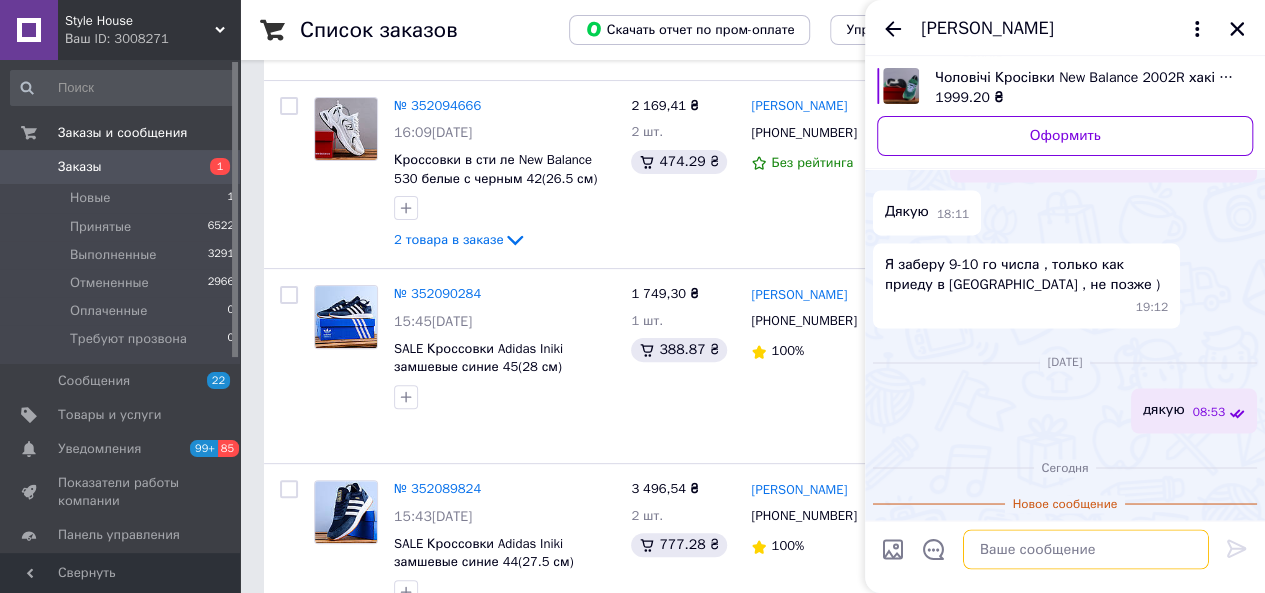 click at bounding box center (1086, 549) 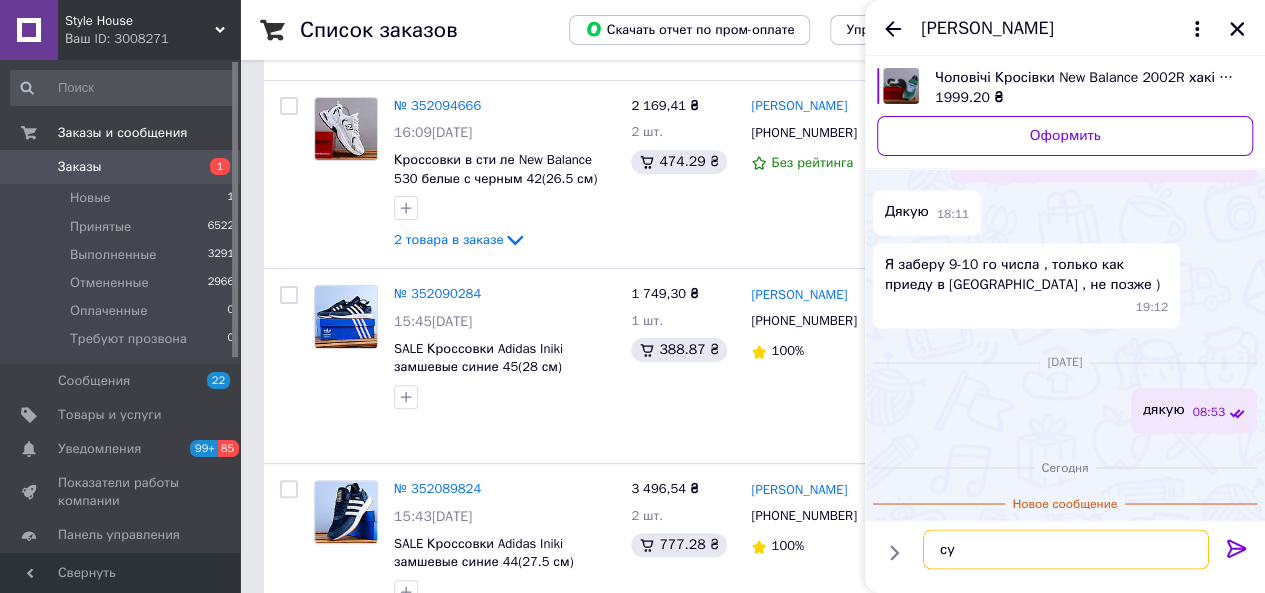 type on "с" 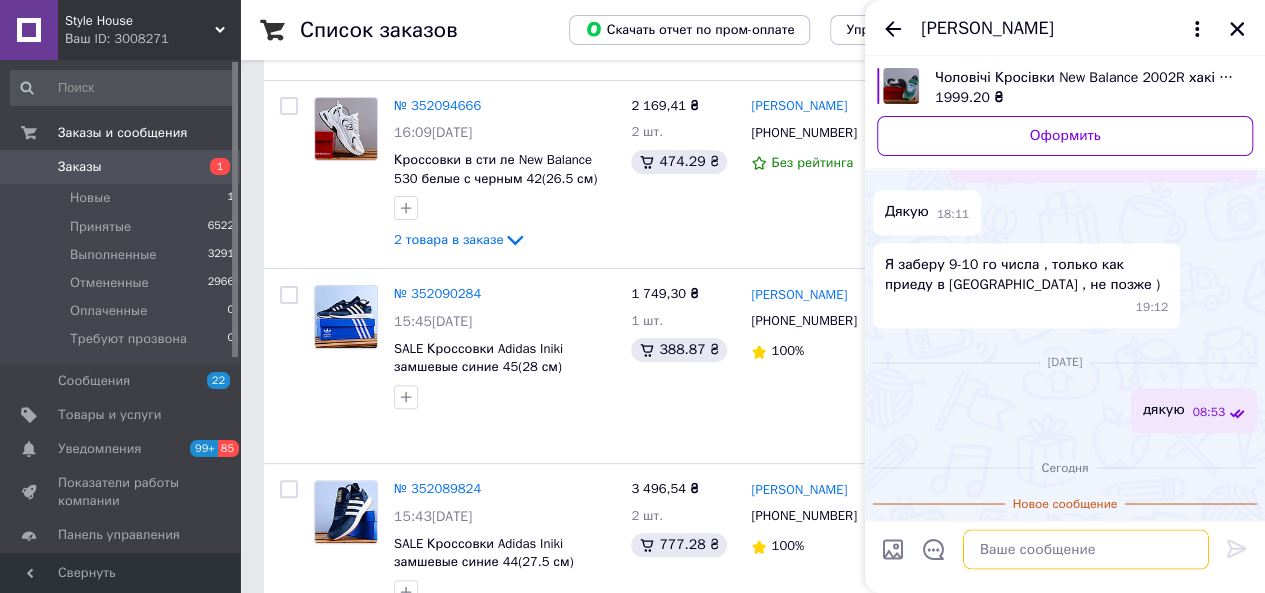 click at bounding box center [1086, 549] 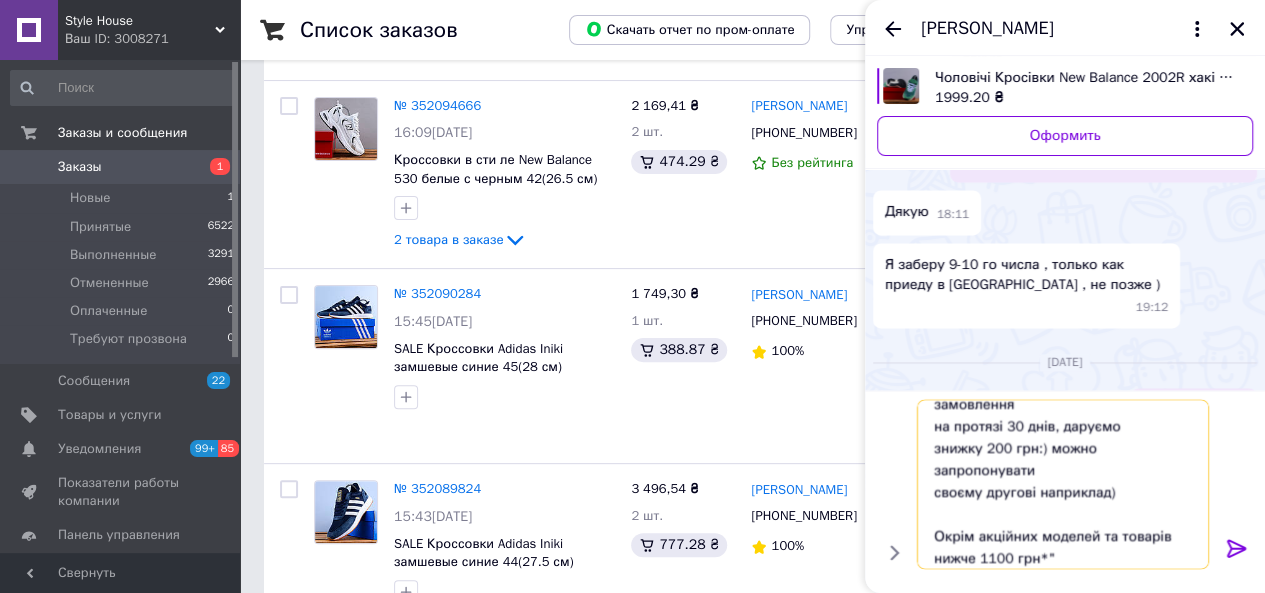 scroll, scrollTop: 36, scrollLeft: 0, axis: vertical 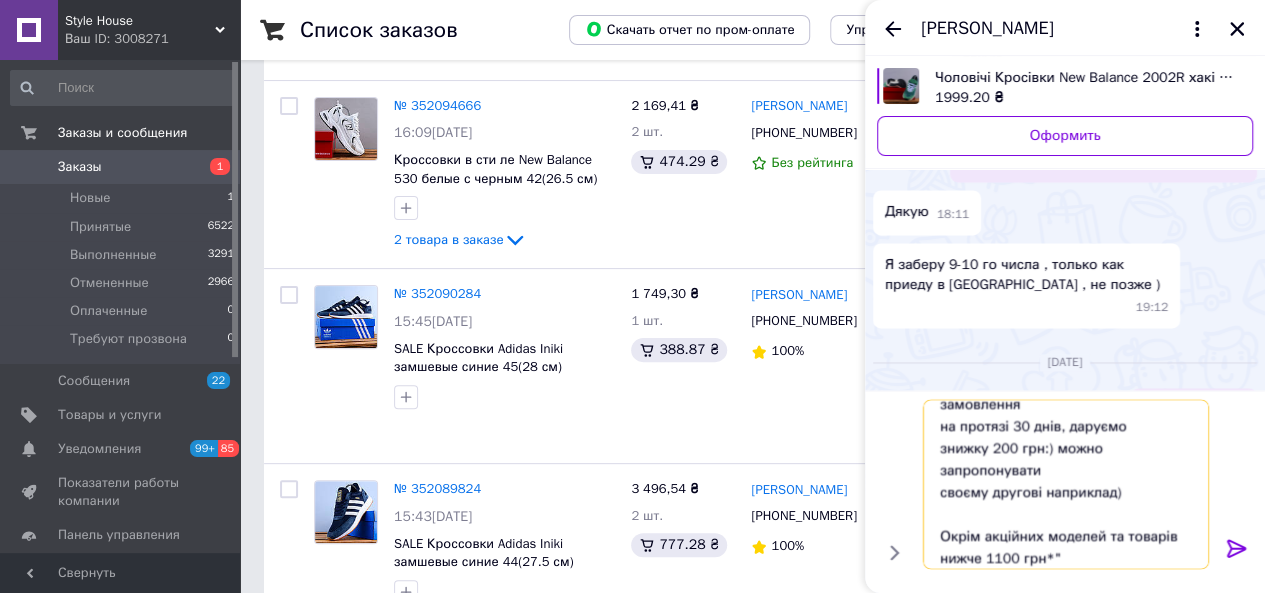 type 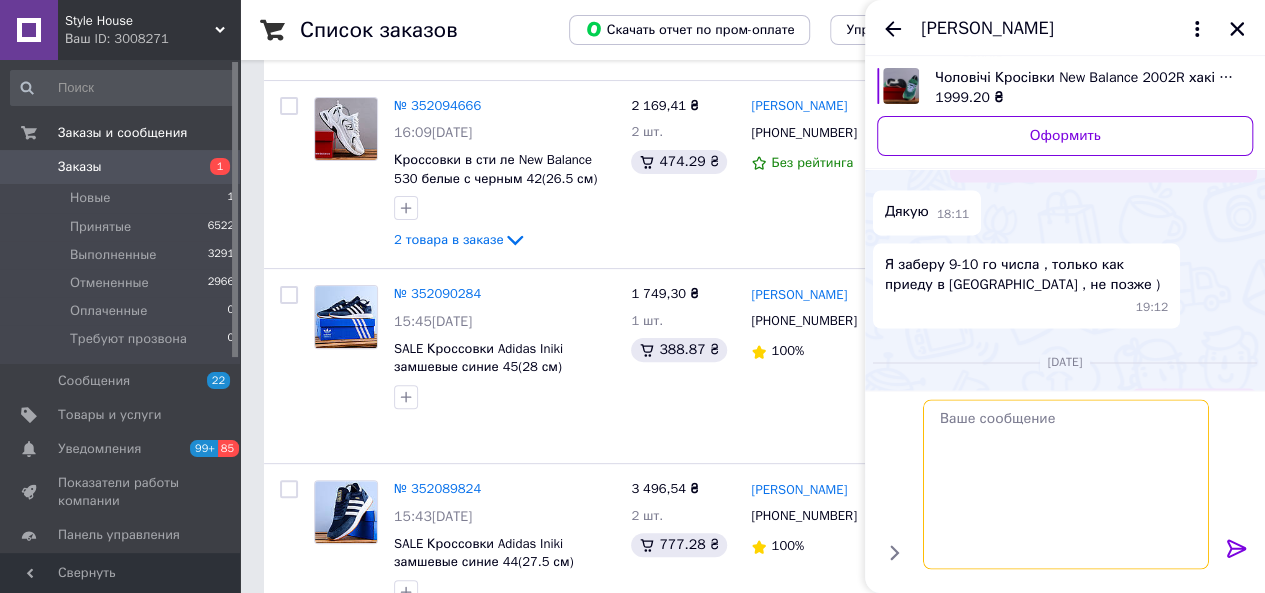 scroll, scrollTop: 0, scrollLeft: 0, axis: both 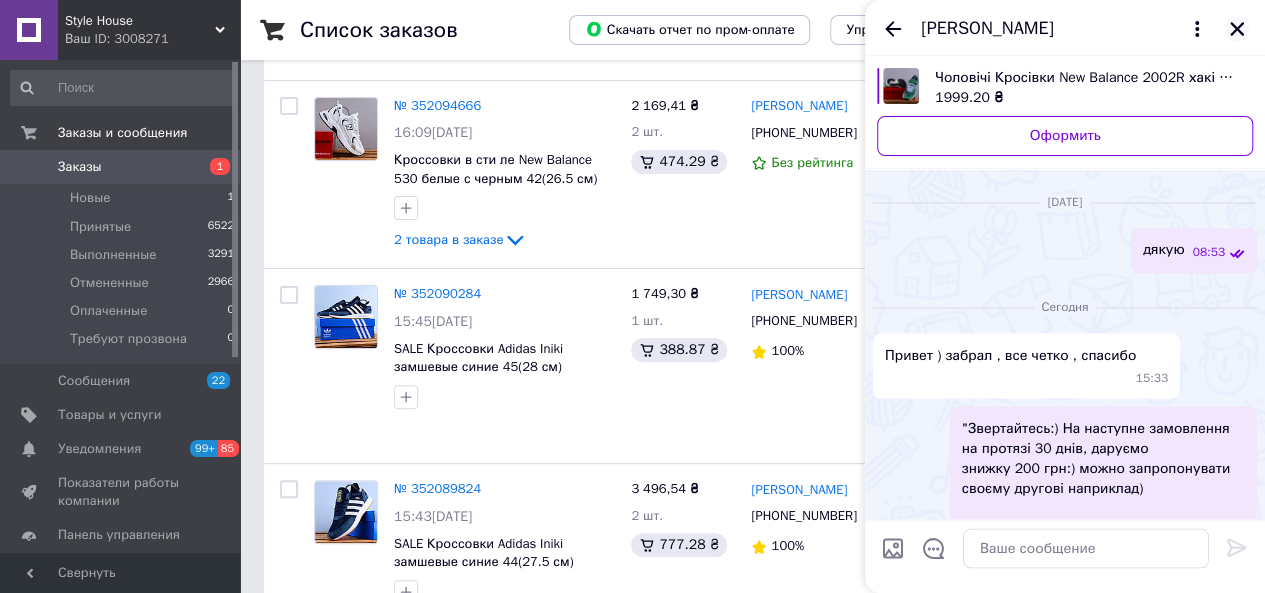click 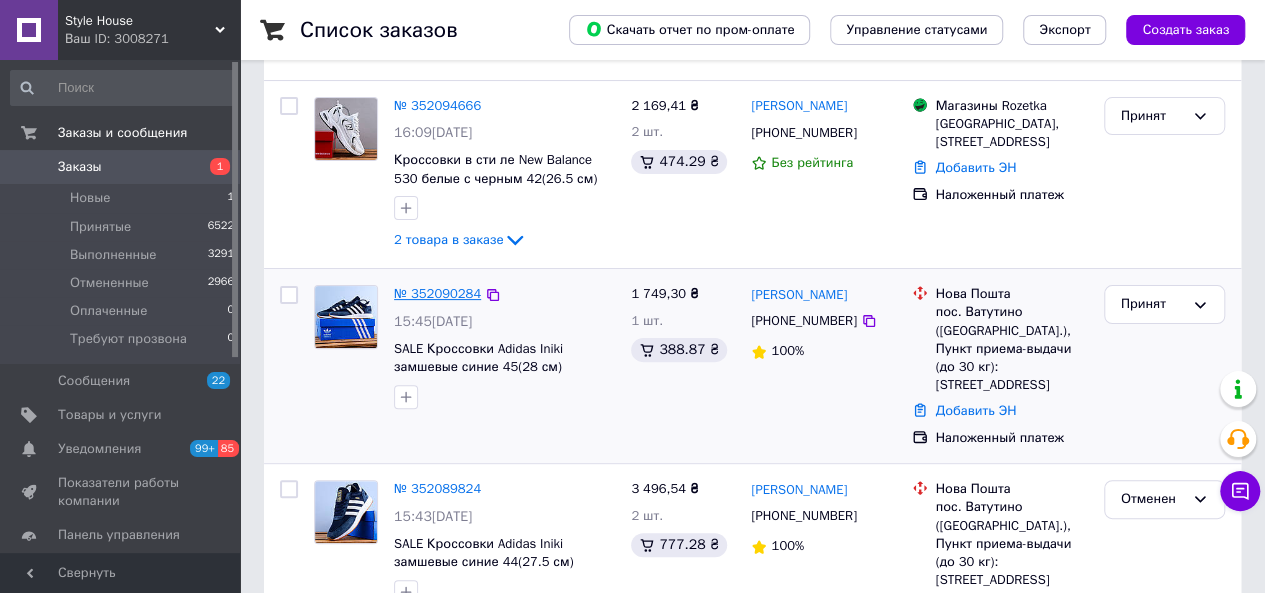 click on "№ 352090284" at bounding box center [437, 293] 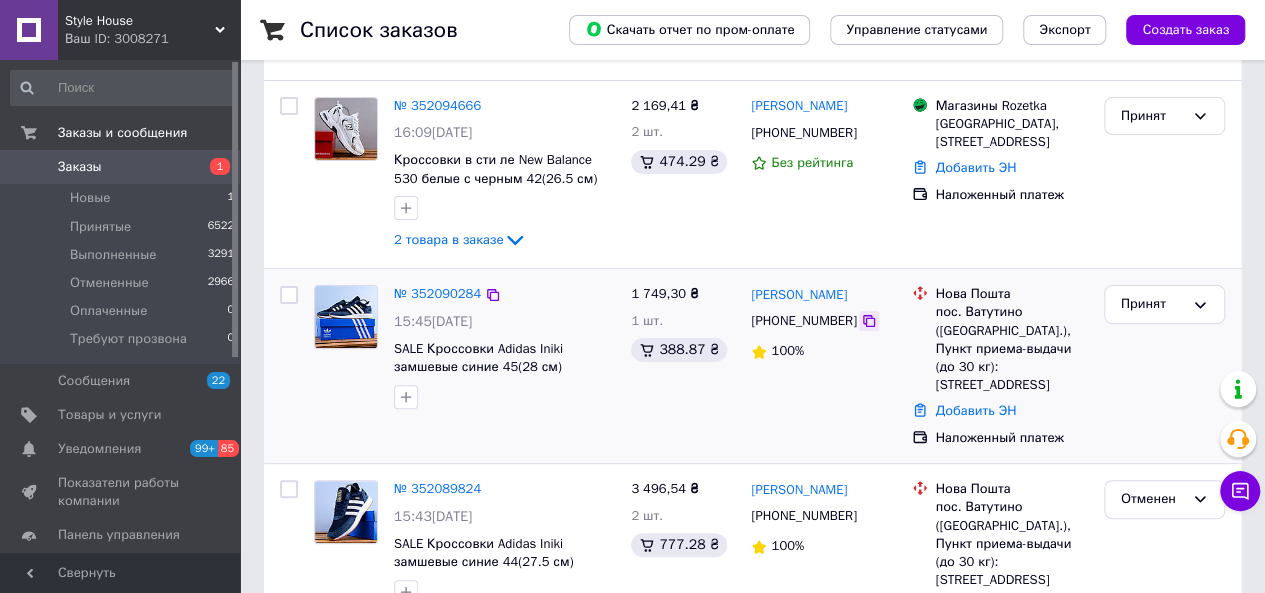 click 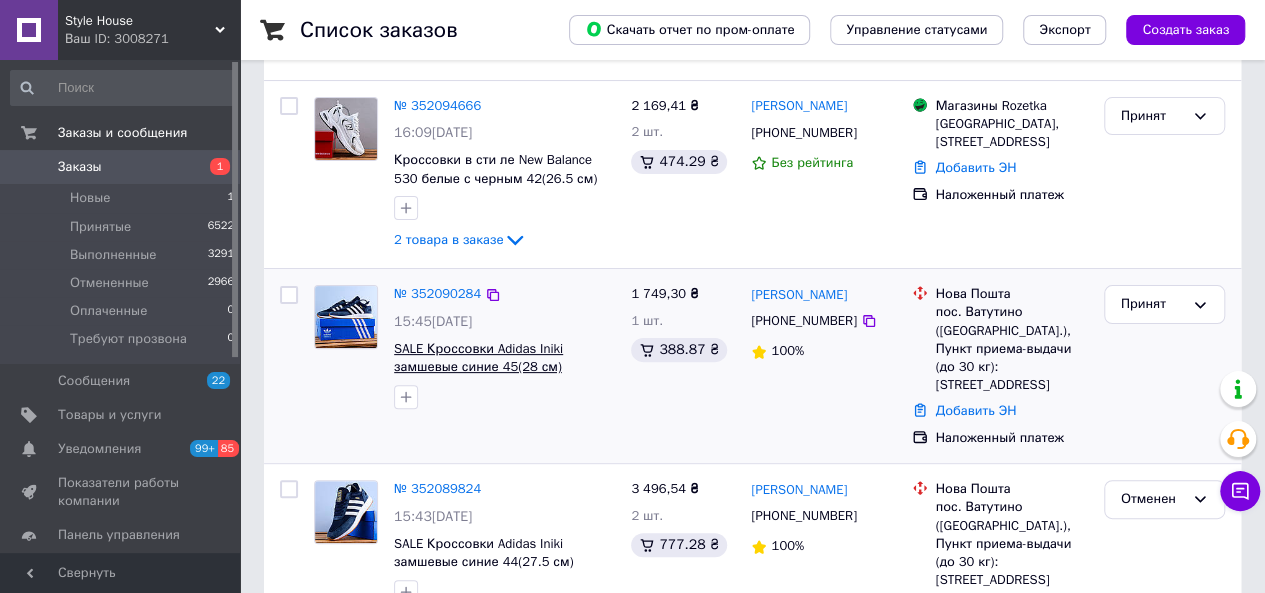 scroll, scrollTop: 0, scrollLeft: 0, axis: both 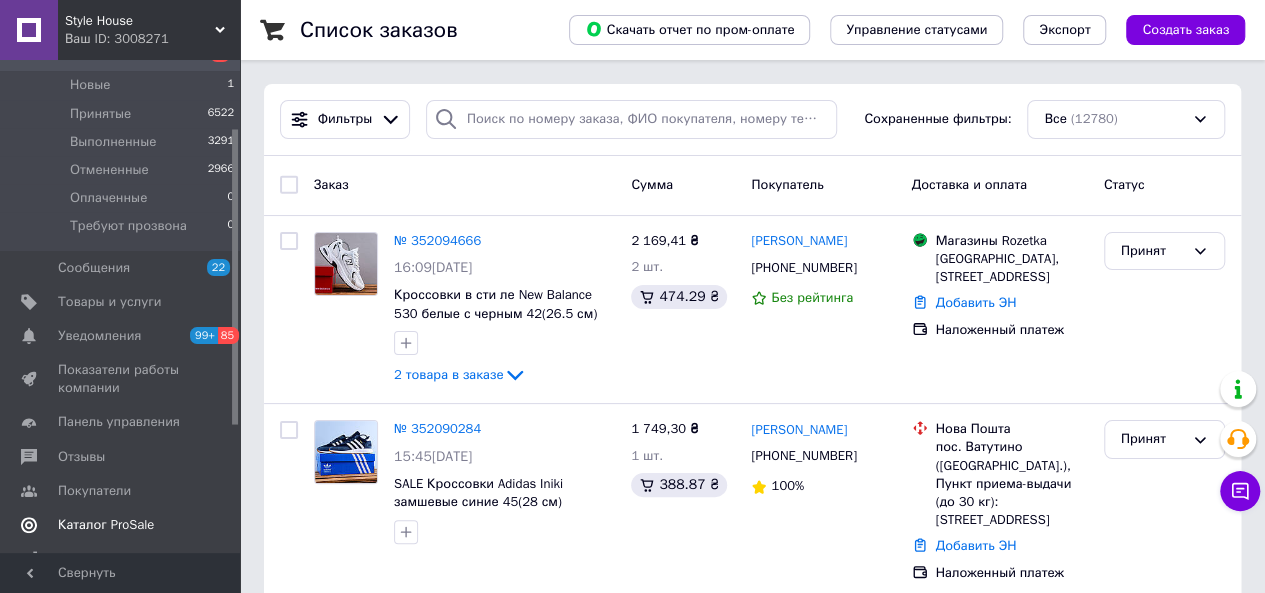 click on "Каталог ProSale" at bounding box center (106, 525) 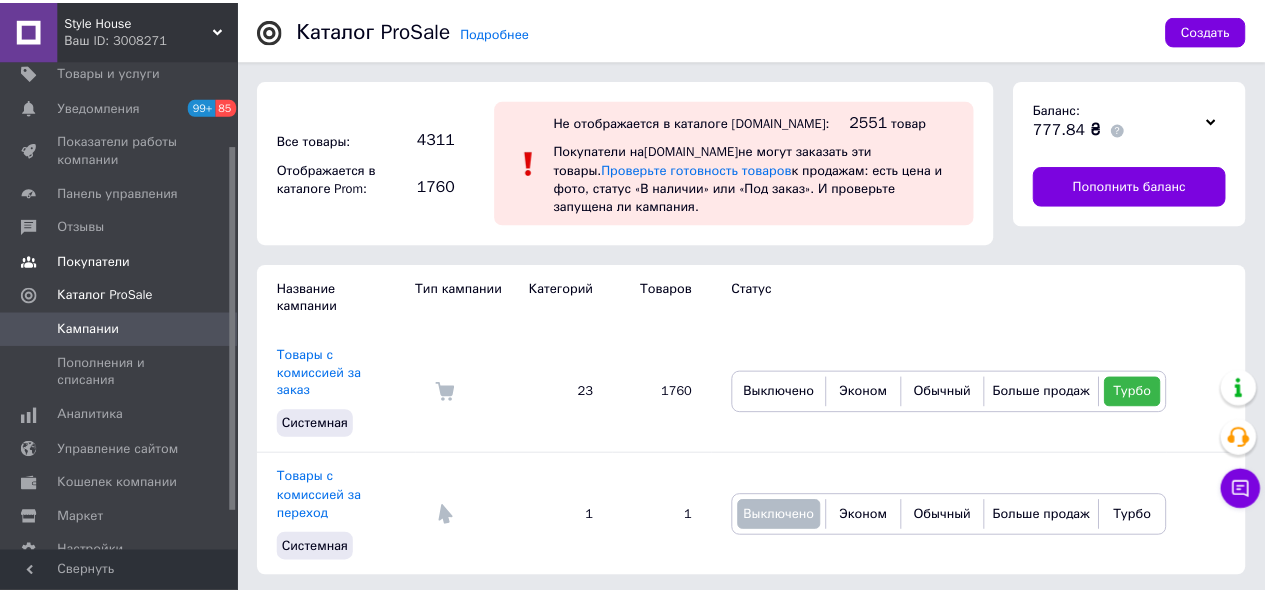 scroll, scrollTop: 0, scrollLeft: 0, axis: both 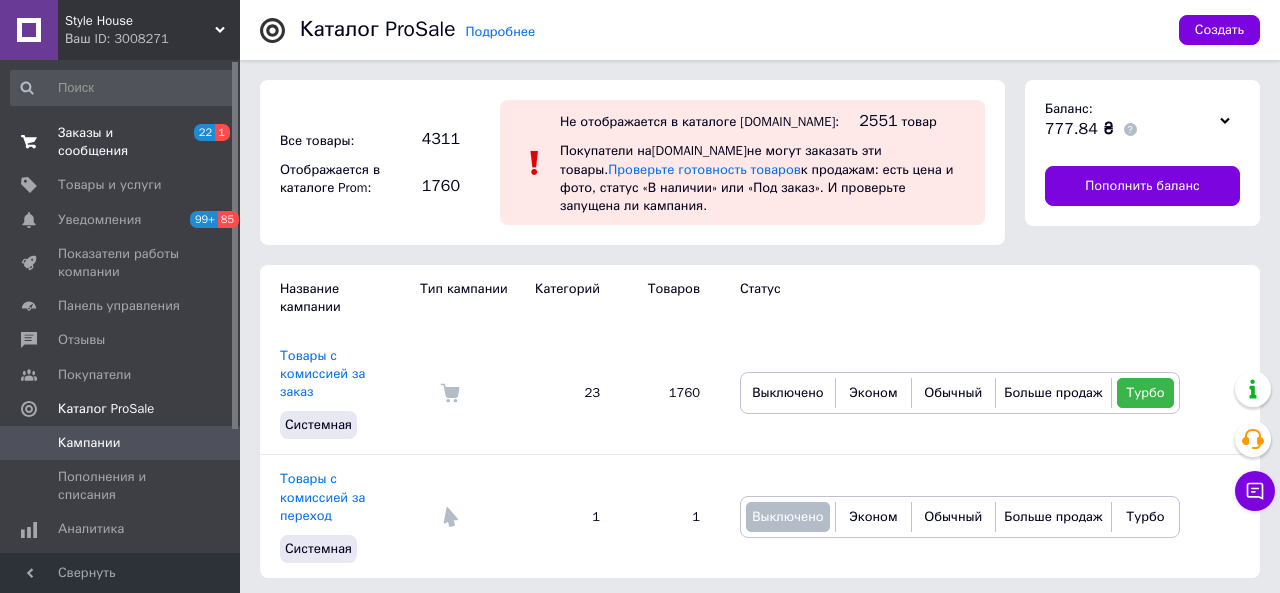 click on "Заказы и сообщения" at bounding box center [121, 142] 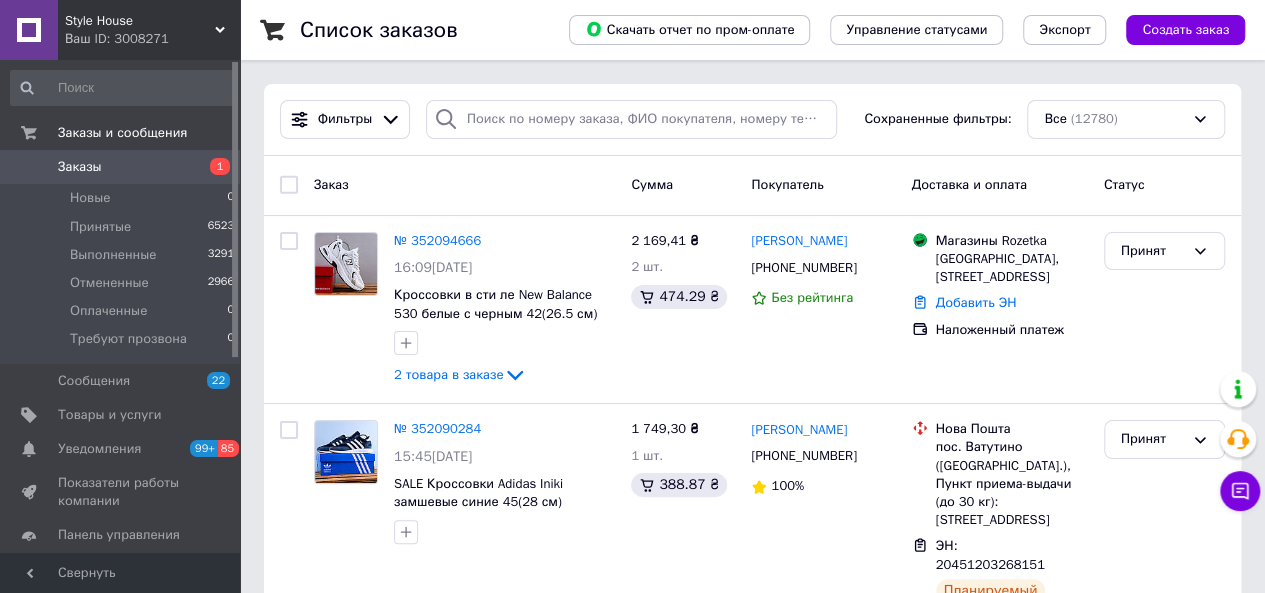click on "Заказы" at bounding box center [80, 167] 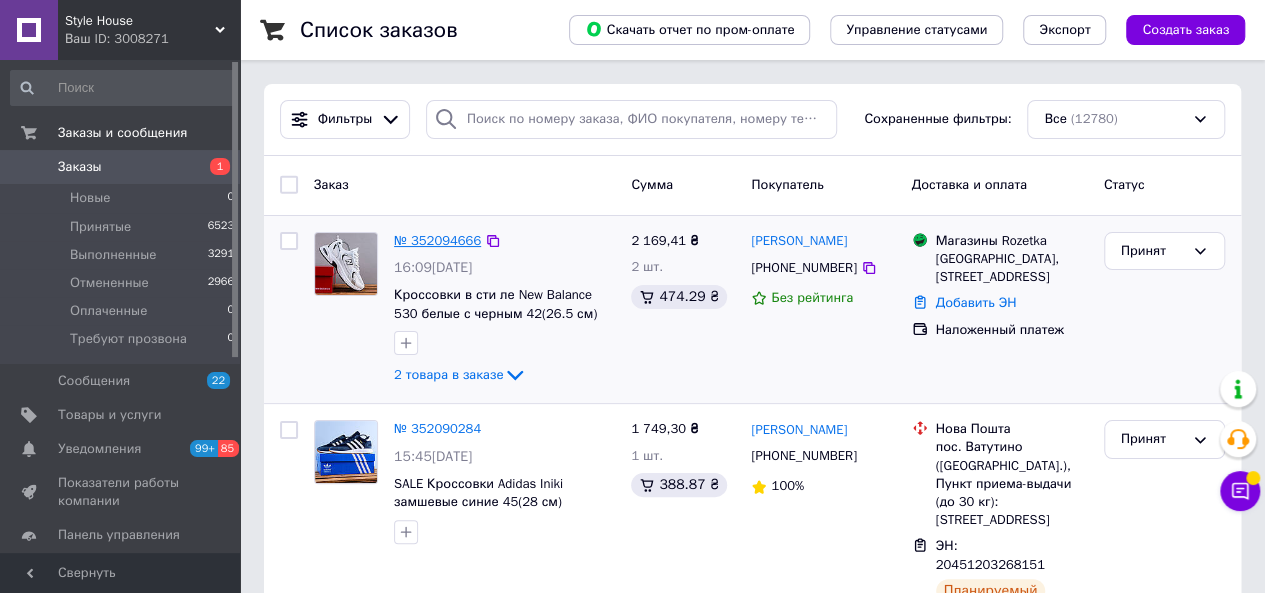 click on "№ 352094666" at bounding box center [437, 240] 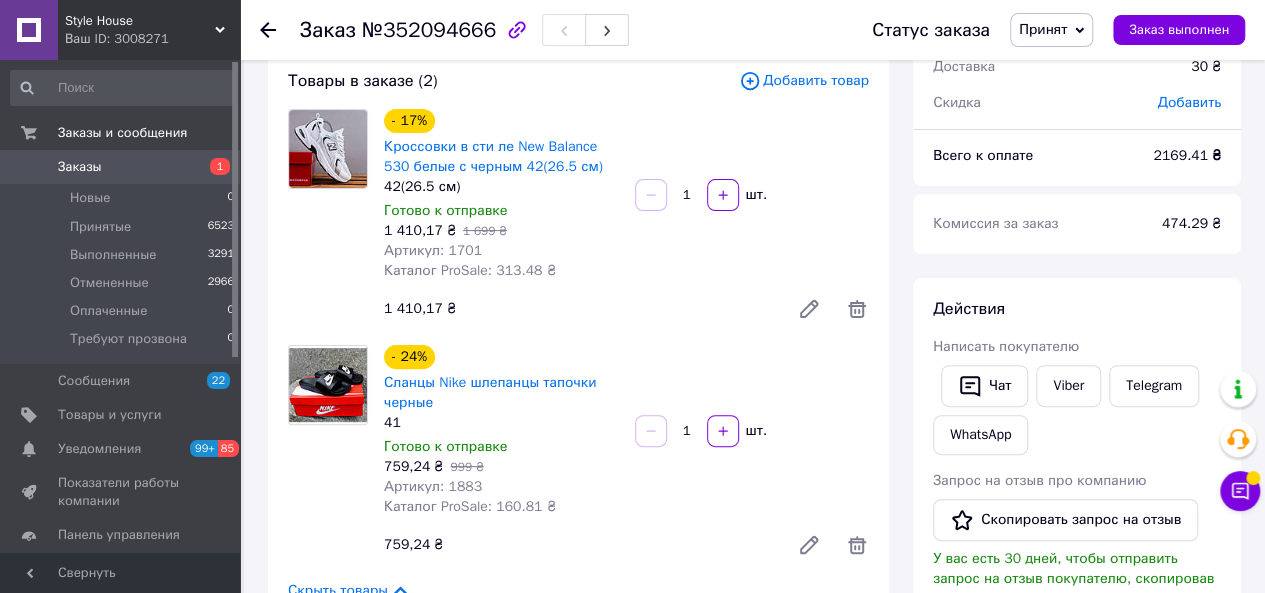 scroll, scrollTop: 126, scrollLeft: 0, axis: vertical 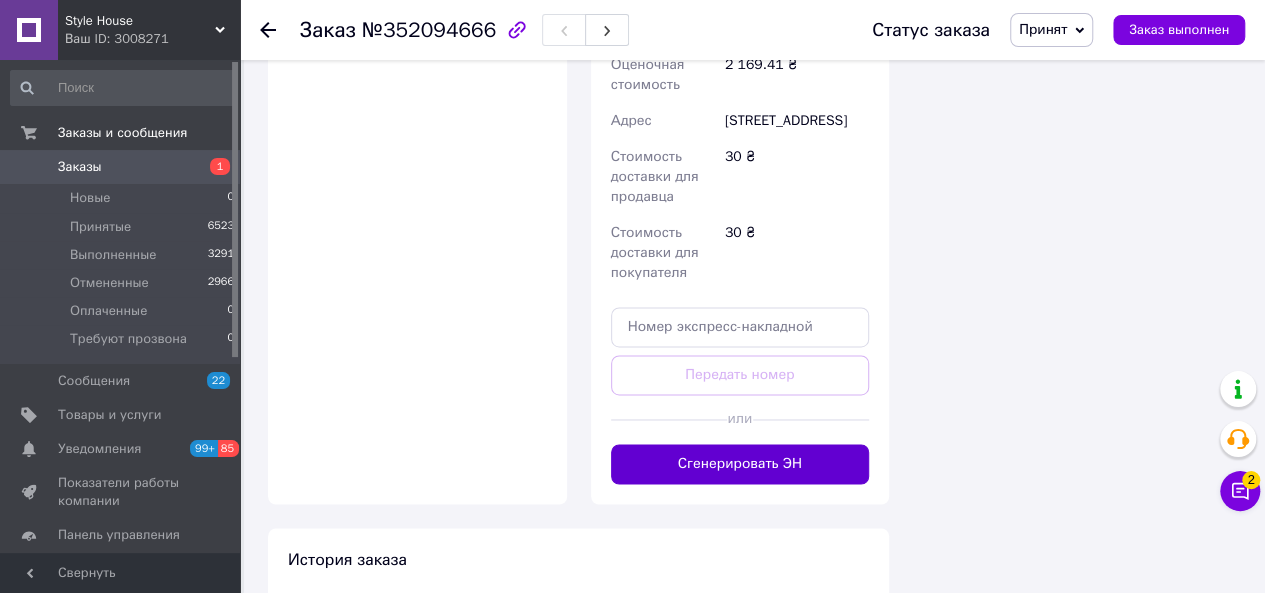 click on "Сгенерировать ЭН" at bounding box center [740, 464] 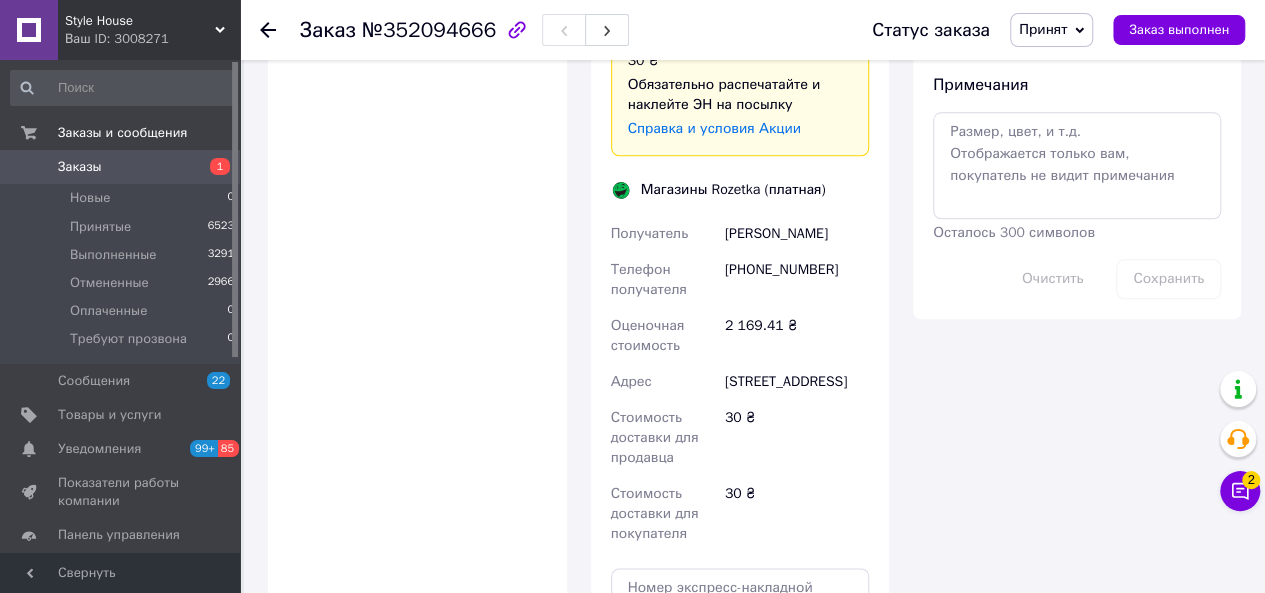 scroll, scrollTop: 1111, scrollLeft: 0, axis: vertical 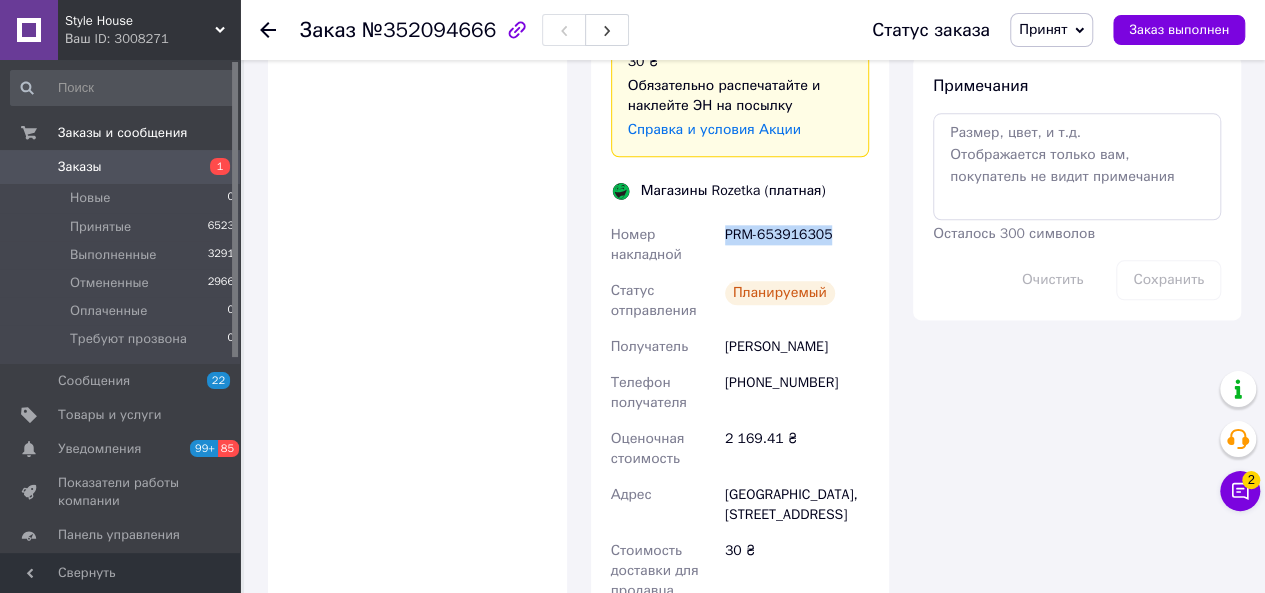 drag, startPoint x: 828, startPoint y: 239, endPoint x: 725, endPoint y: 235, distance: 103.077644 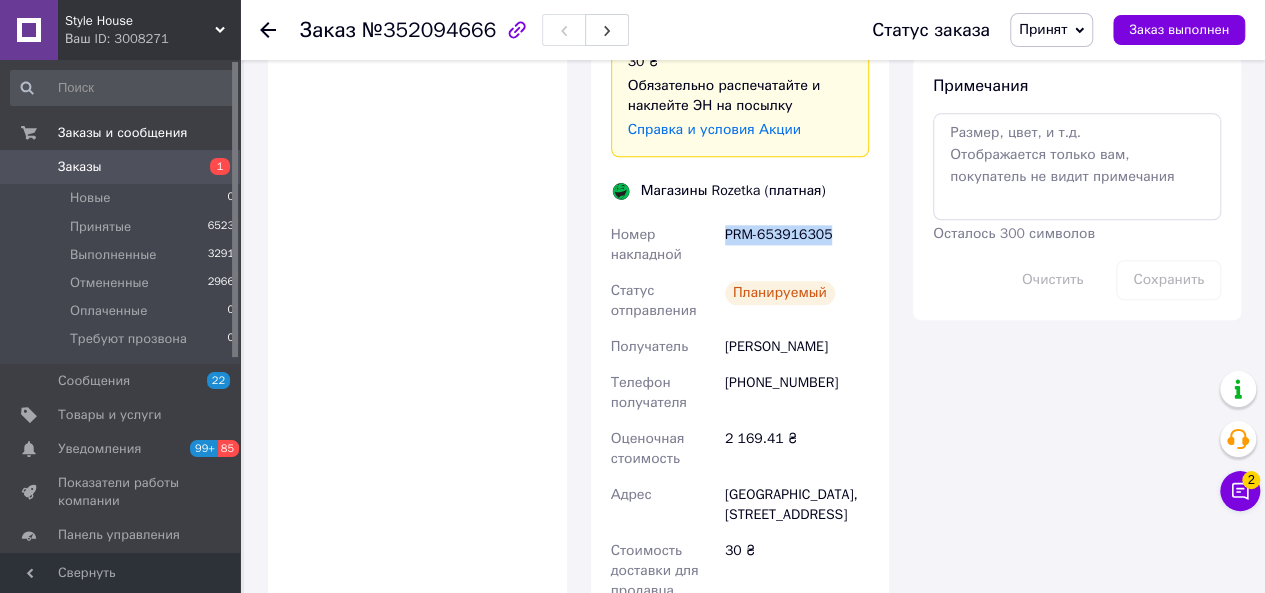 click on "PRM-653916305" at bounding box center (797, 245) 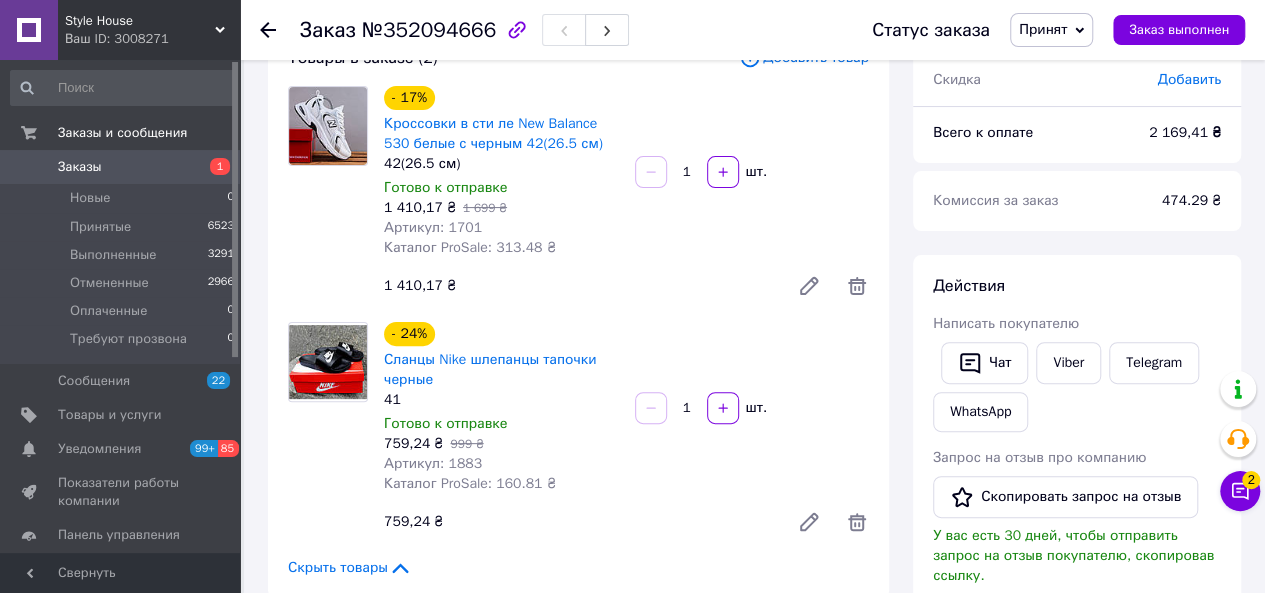 scroll, scrollTop: 144, scrollLeft: 0, axis: vertical 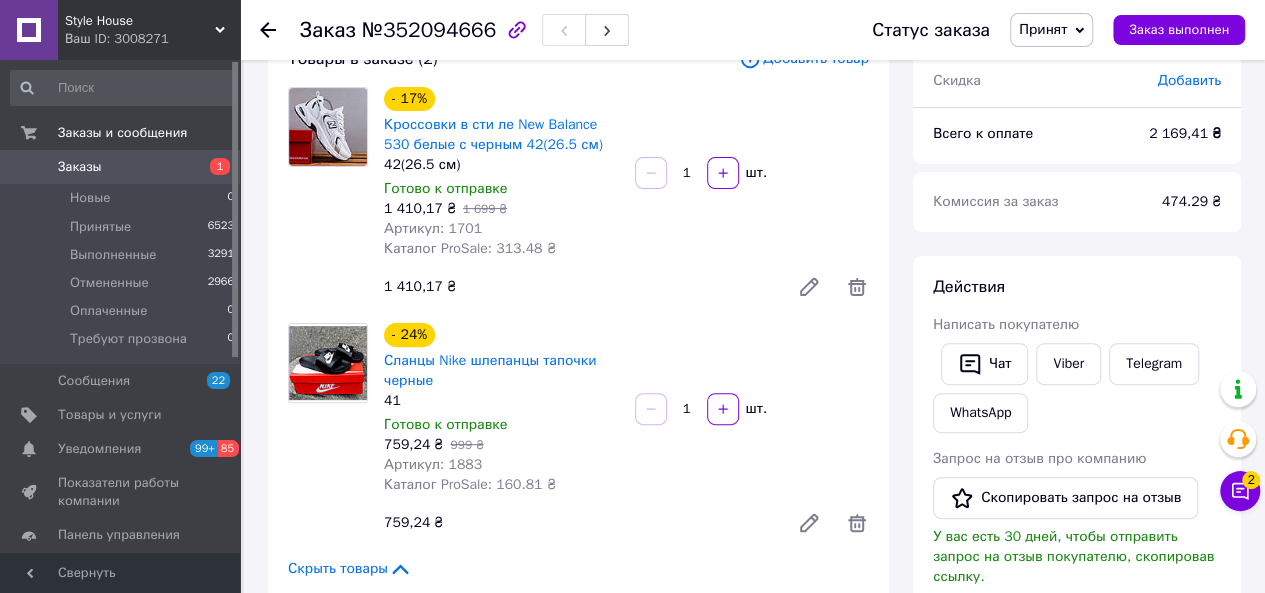 click on "Заказы" at bounding box center (80, 167) 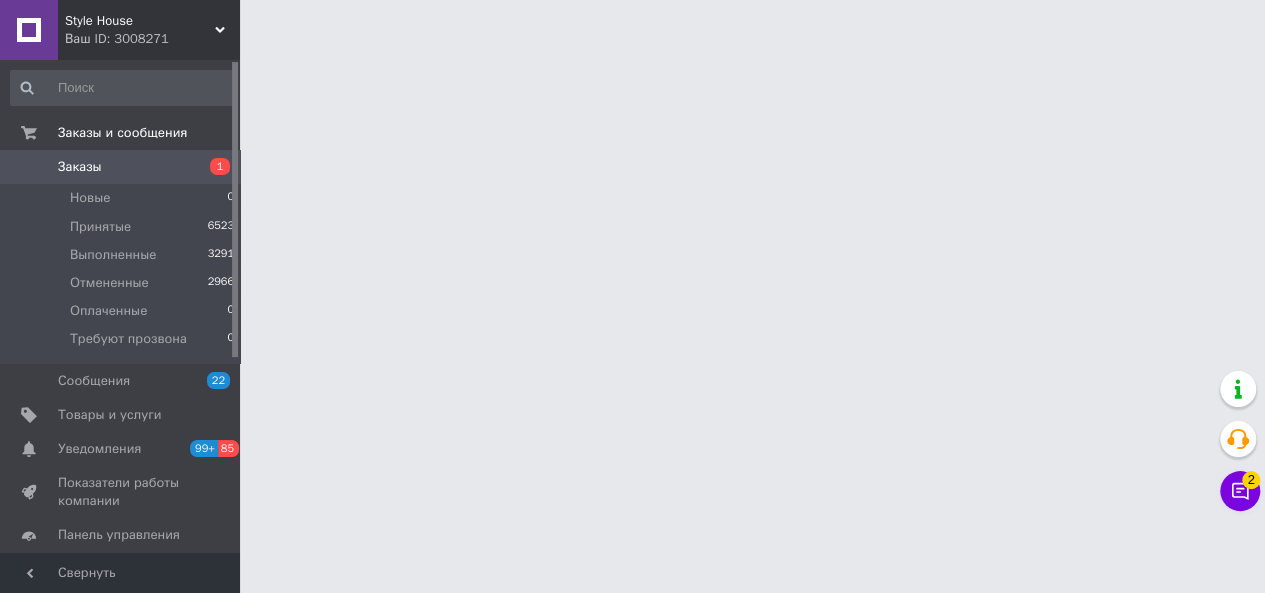 scroll, scrollTop: 0, scrollLeft: 0, axis: both 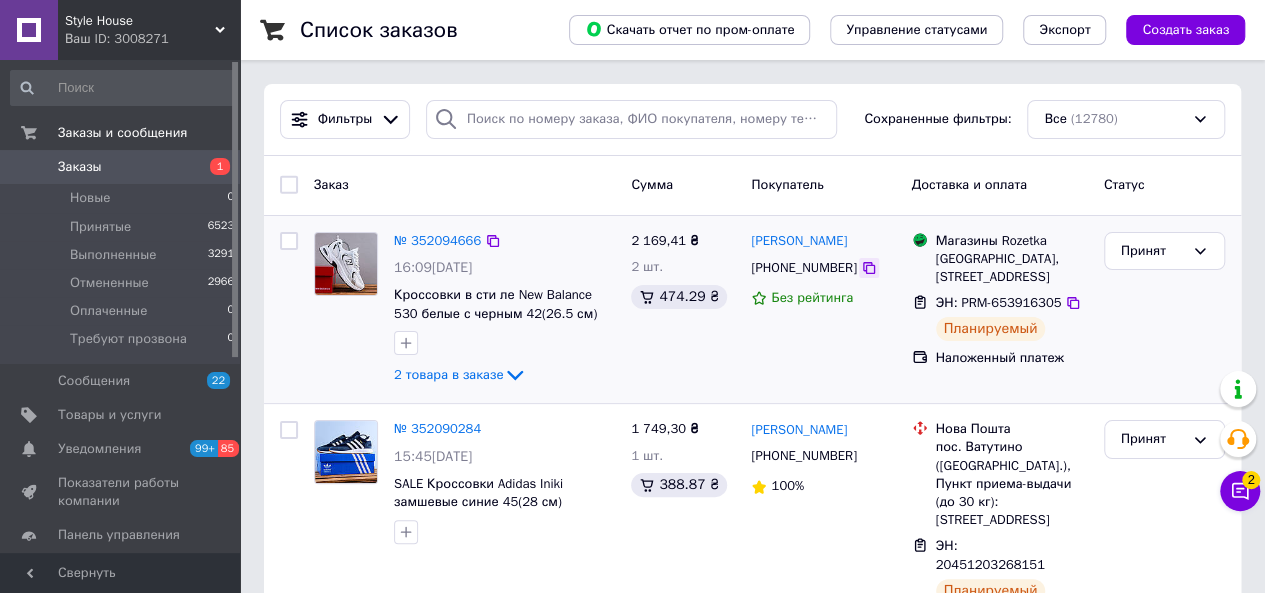 click 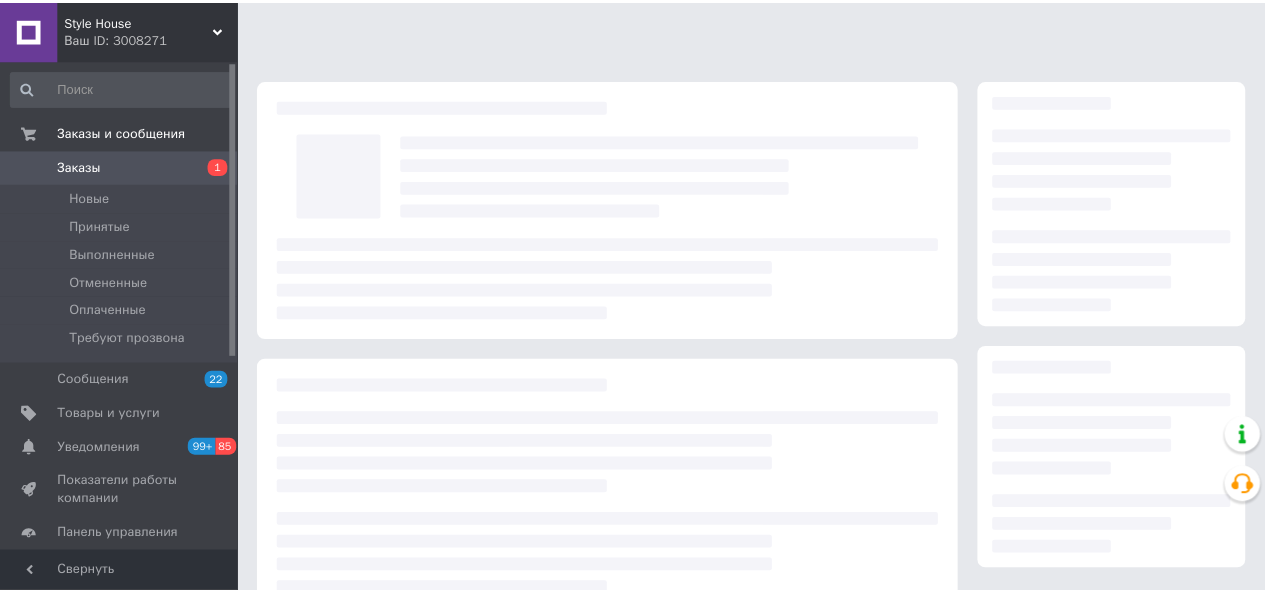 scroll, scrollTop: 0, scrollLeft: 0, axis: both 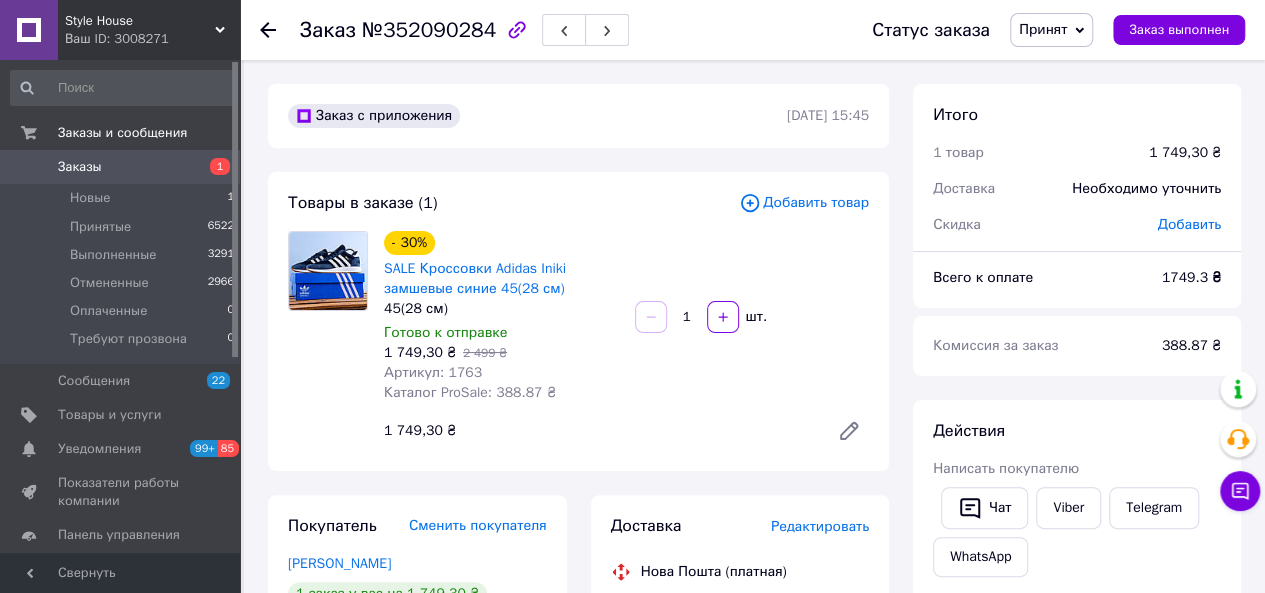 click on "Товары в заказе (1) Добавить товар - 30% SALE Кроссовки Adidas Iniki замшевые синие 45(28 см) 45(28 см) Готово к отправке 1 749,30 ₴   2 499 ₴ Артикул: 1763 Каталог ProSale: 388.87 ₴  1   шт. 1 749,30 ₴" at bounding box center (578, 321) 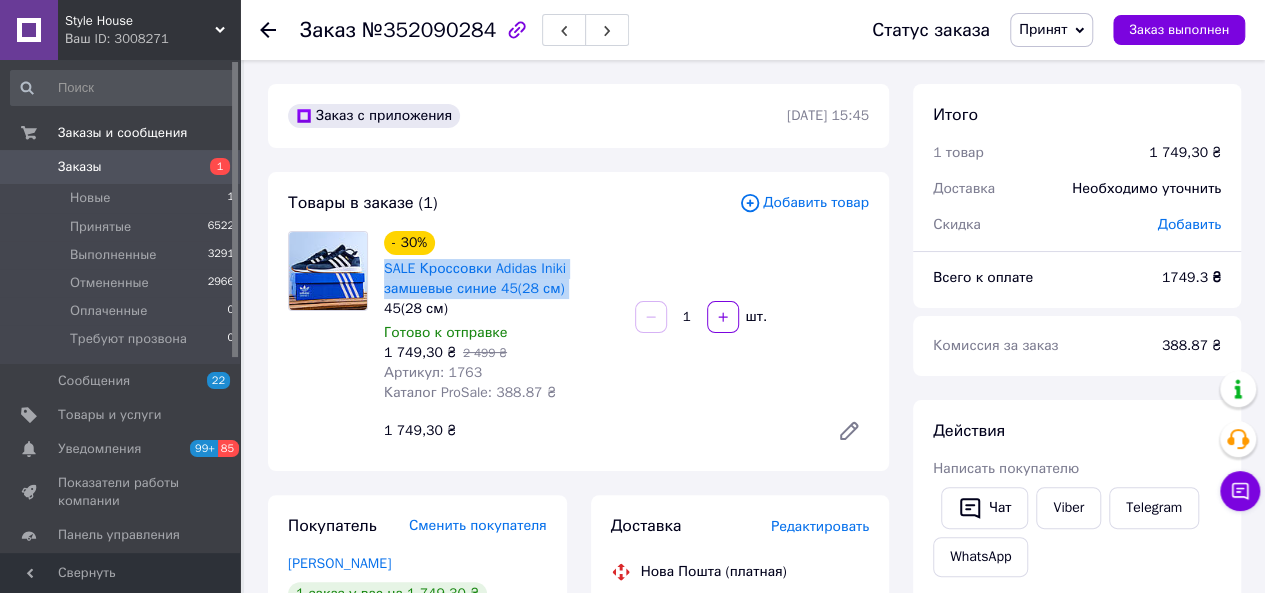 click on "Товары в заказе (1) Добавить товар - 30% SALE Кроссовки Adidas Iniki замшевые синие 45(28 см) 45(28 см) Готово к отправке 1 749,30 ₴   2 499 ₴ Артикул: 1763 Каталог ProSale: 388.87 ₴  1   шт. 1 749,30 ₴" at bounding box center [578, 321] 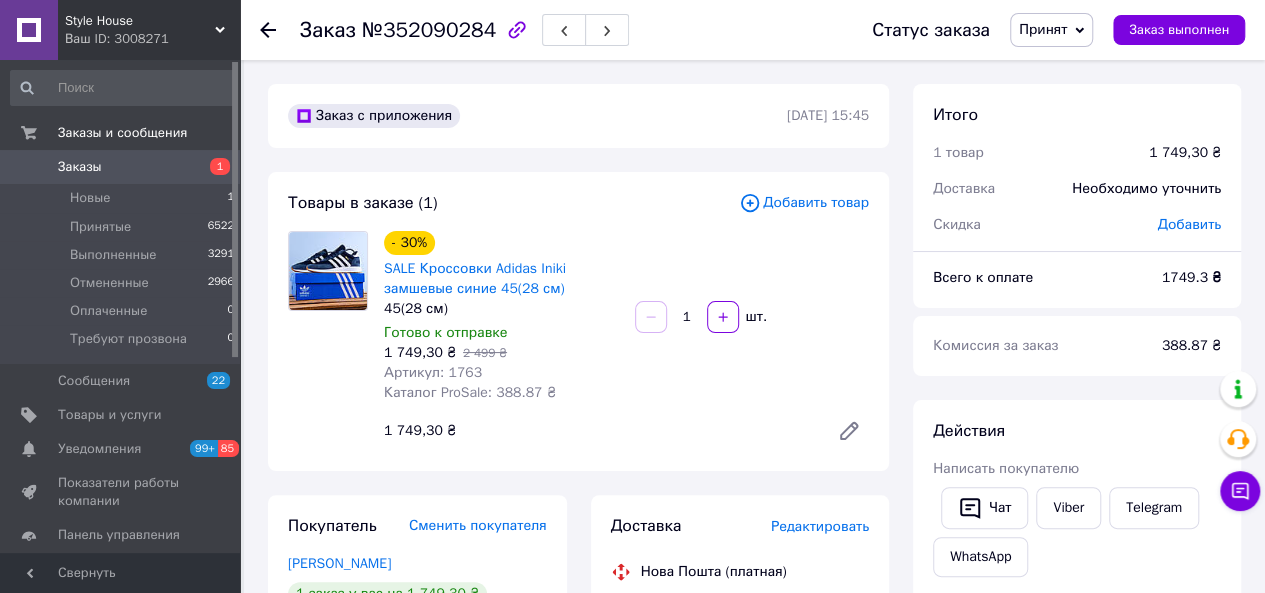 click on "Товары в заказе (1) Добавить товар - 30% SALE Кроссовки Adidas Iniki замшевые синие 45(28 см) 45(28 см) Готово к отправке 1 749,30 ₴   2 499 ₴ Артикул: 1763 Каталог ProSale: 388.87 ₴  1   шт. 1 749,30 ₴" at bounding box center (578, 321) 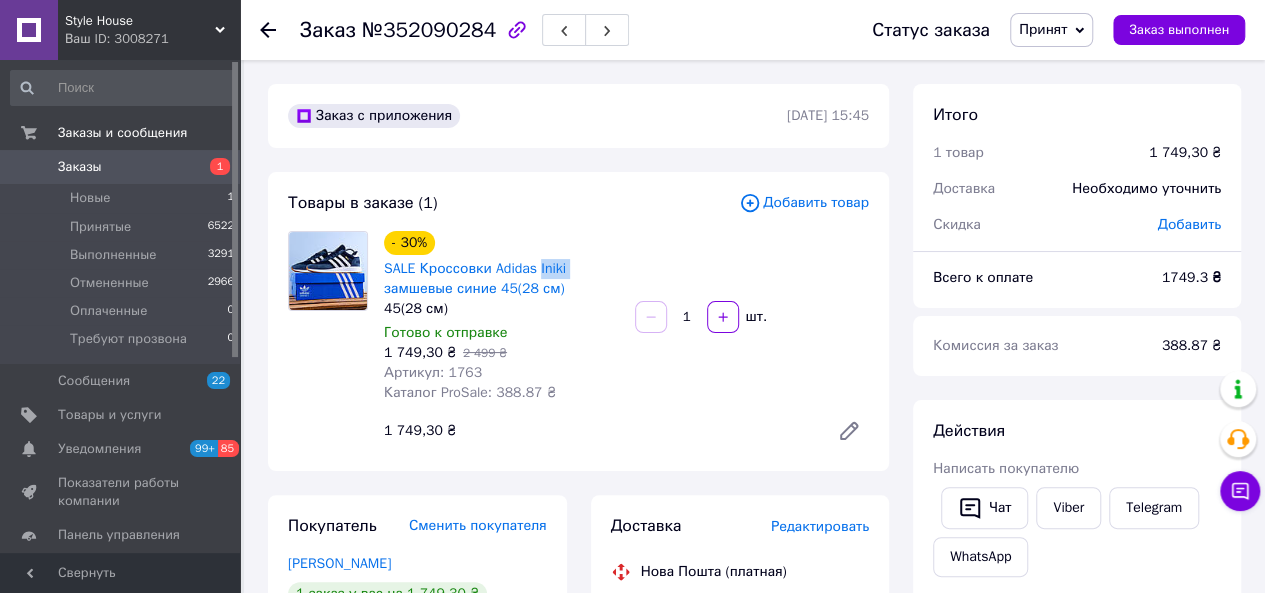 click on "Товары в заказе (1) Добавить товар - 30% SALE Кроссовки Adidas Iniki замшевые синие 45(28 см) 45(28 см) Готово к отправке 1 749,30 ₴   2 499 ₴ Артикул: 1763 Каталог ProSale: 388.87 ₴  1   шт. 1 749,30 ₴" at bounding box center (578, 321) 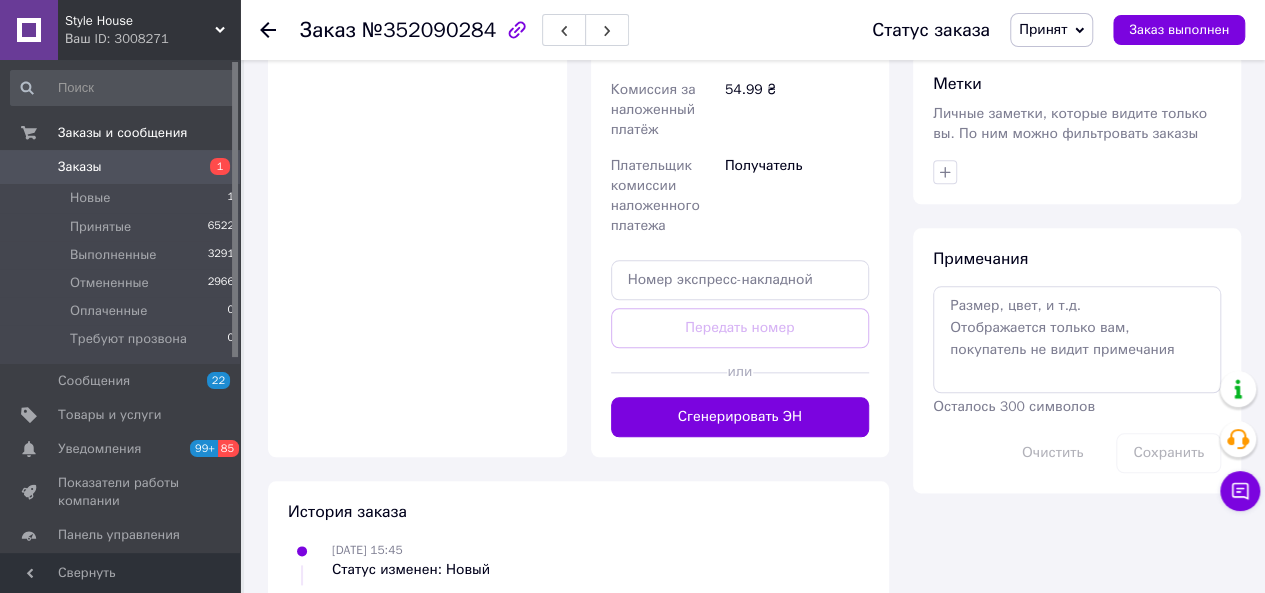 scroll, scrollTop: 942, scrollLeft: 0, axis: vertical 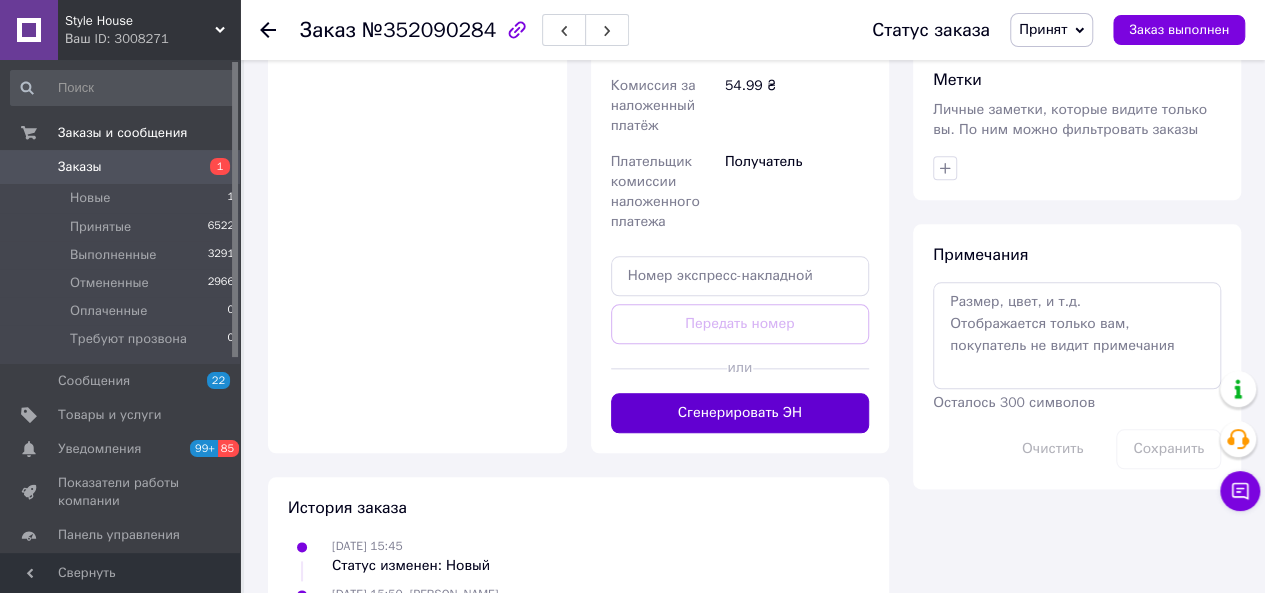 click on "Сгенерировать ЭН" at bounding box center (740, 413) 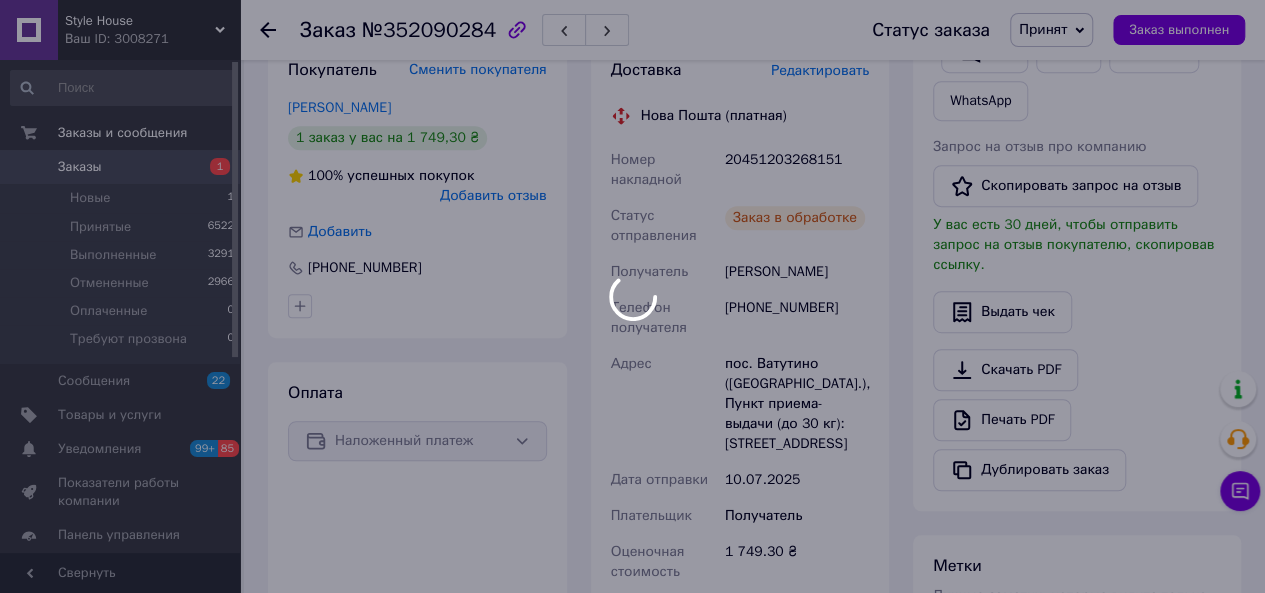 scroll, scrollTop: 455, scrollLeft: 0, axis: vertical 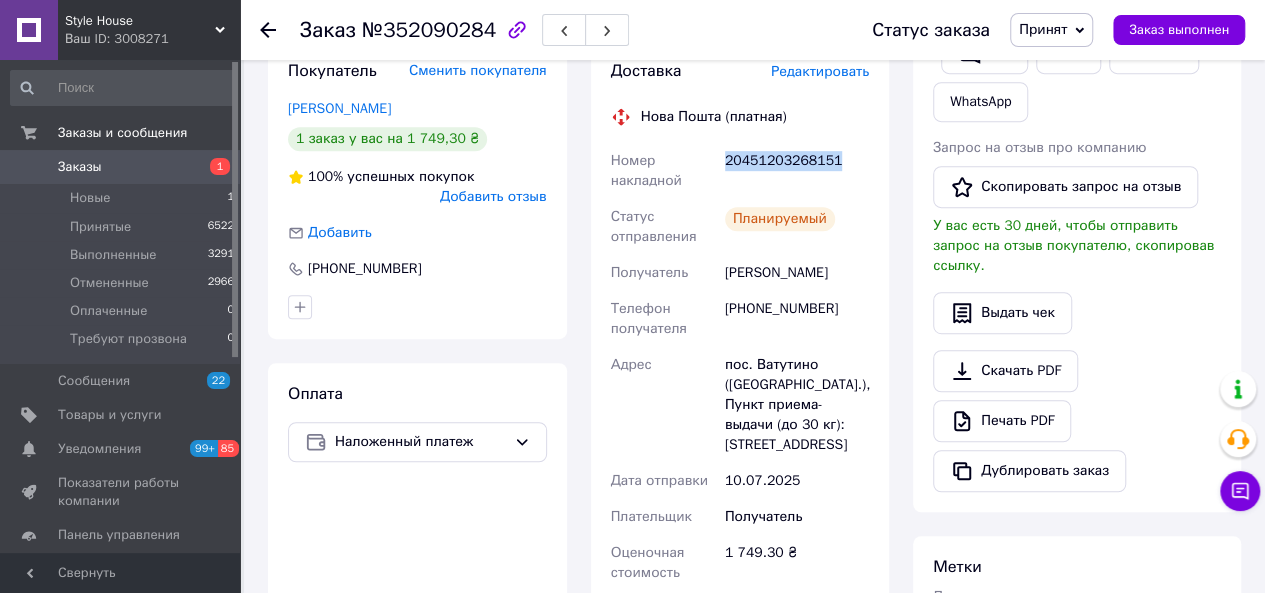 drag, startPoint x: 831, startPoint y: 154, endPoint x: 723, endPoint y: 158, distance: 108.07405 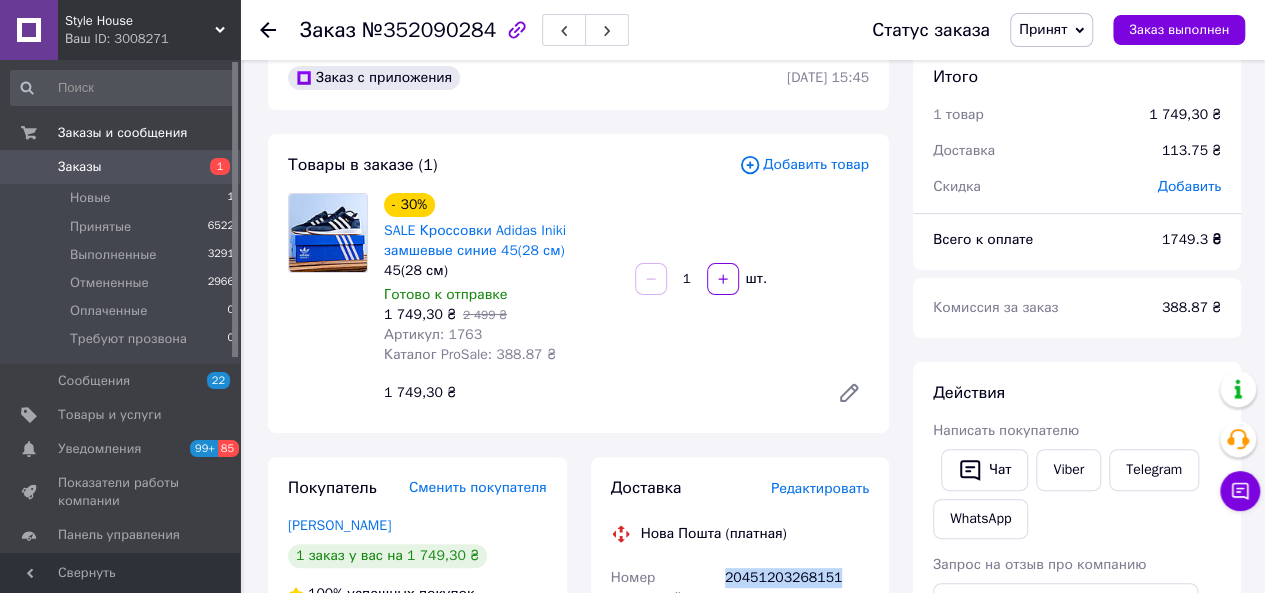 scroll, scrollTop: 0, scrollLeft: 0, axis: both 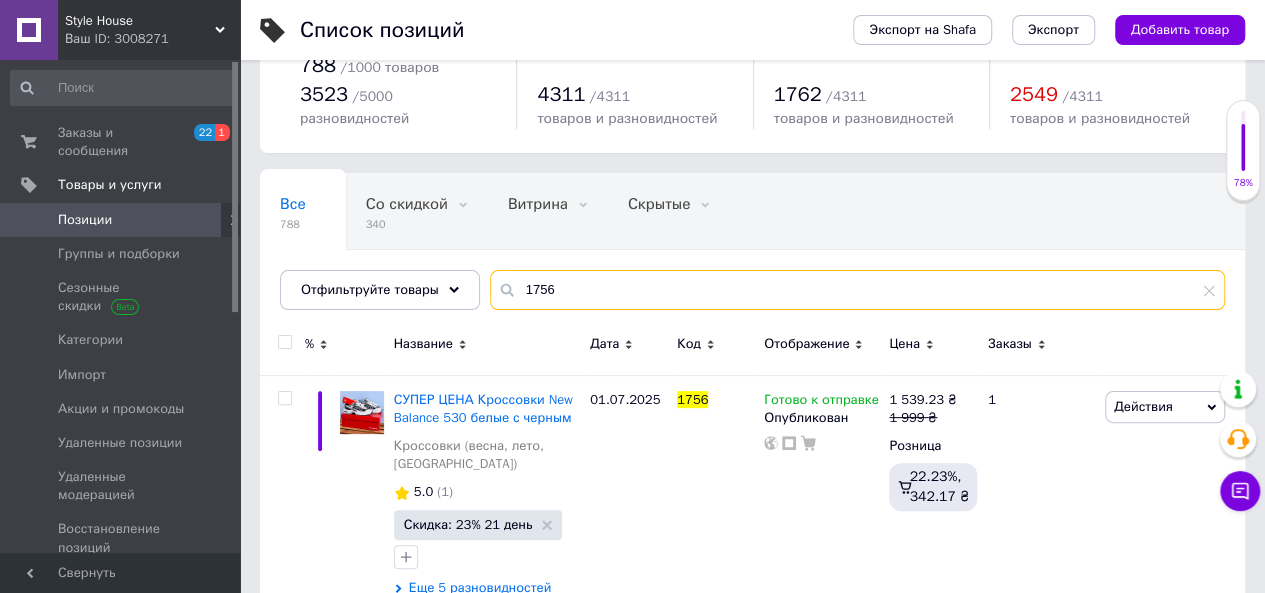 click on "1756" at bounding box center [857, 290] 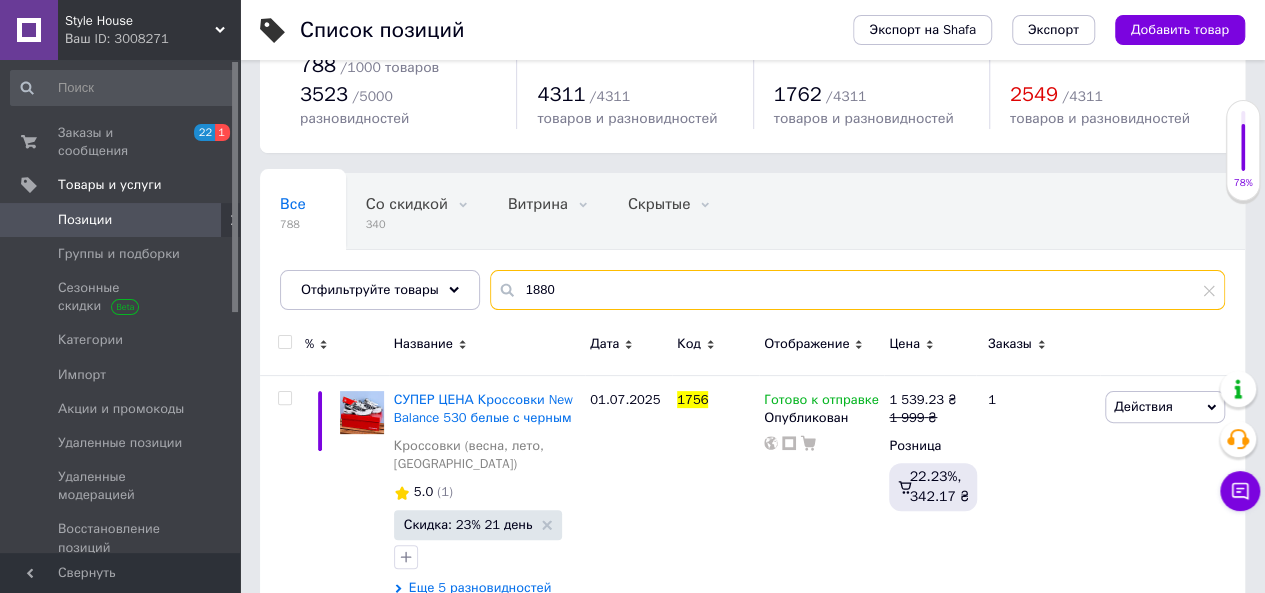 type on "1880" 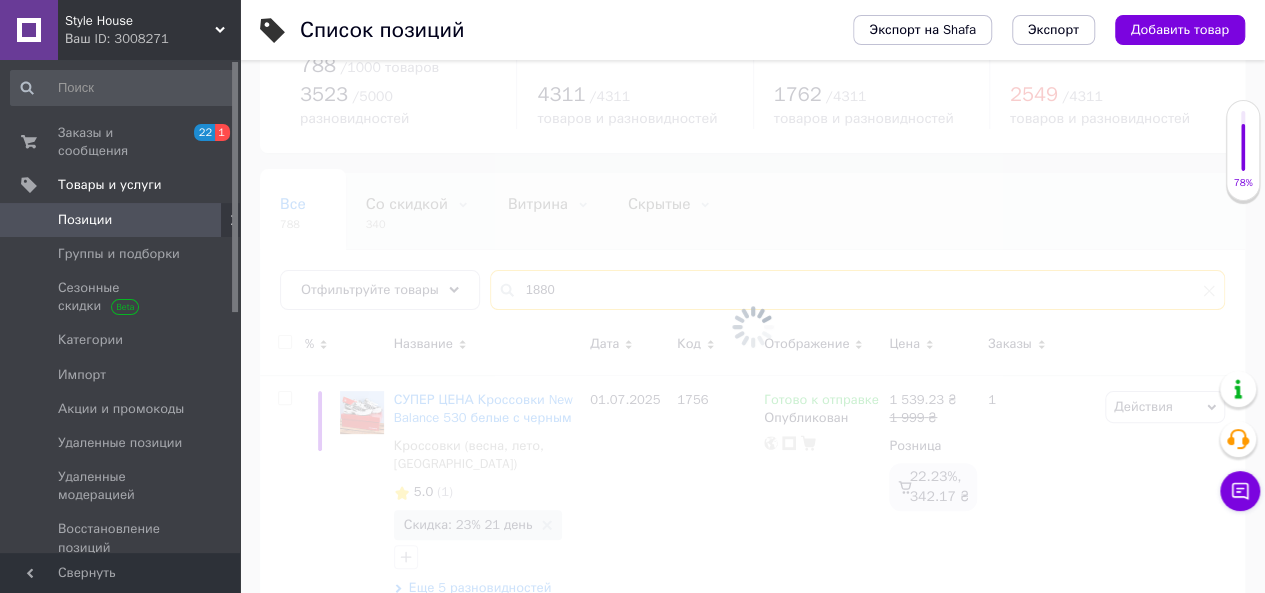 scroll, scrollTop: 50, scrollLeft: 0, axis: vertical 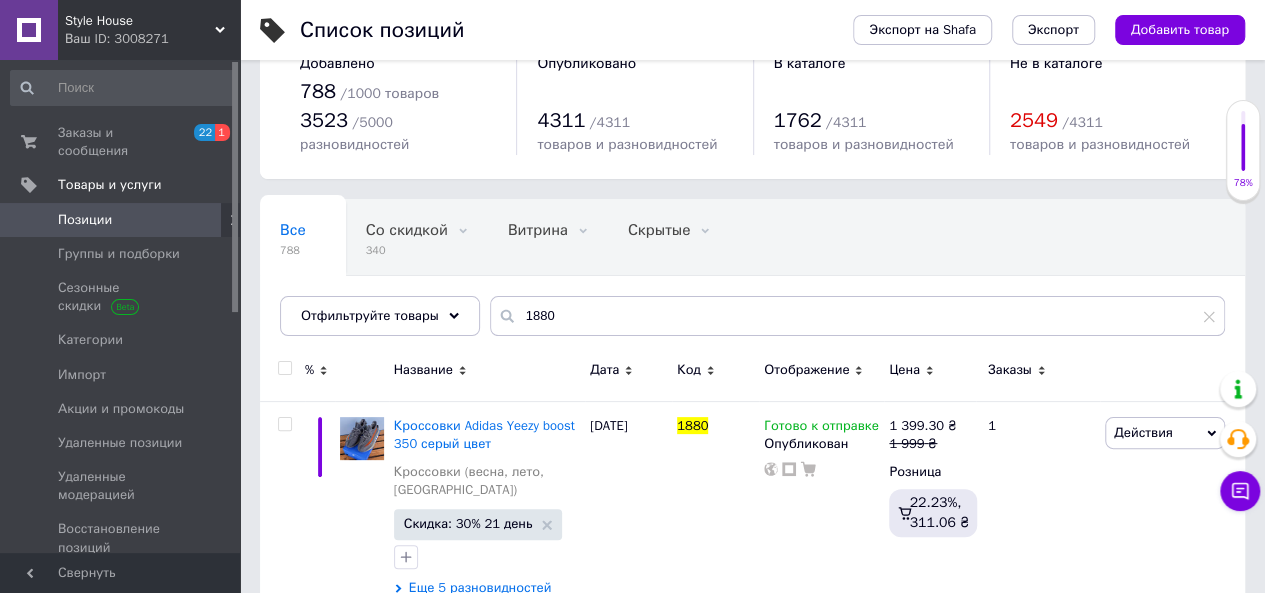click on "Позиции" at bounding box center [123, 220] 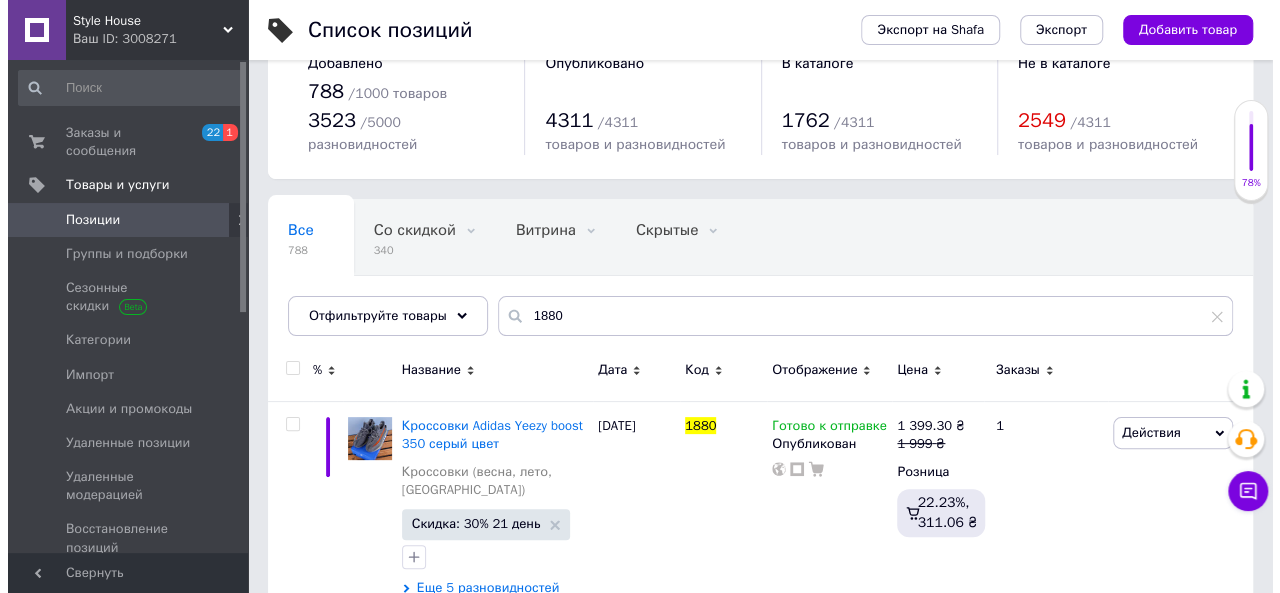 scroll, scrollTop: 0, scrollLeft: 0, axis: both 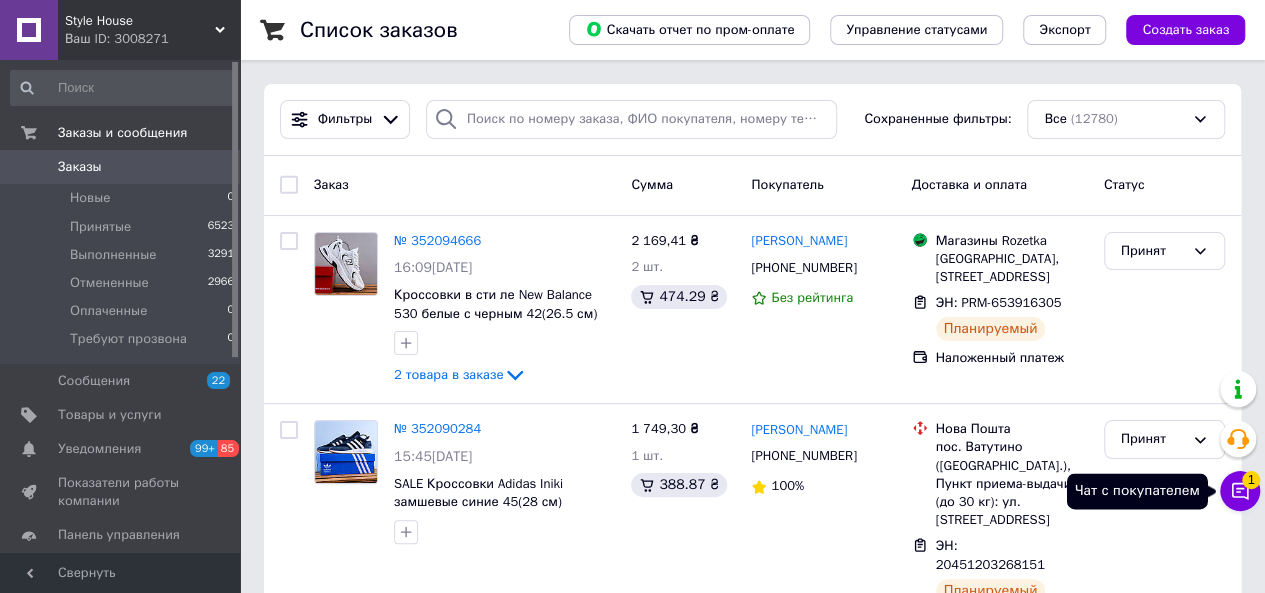 click 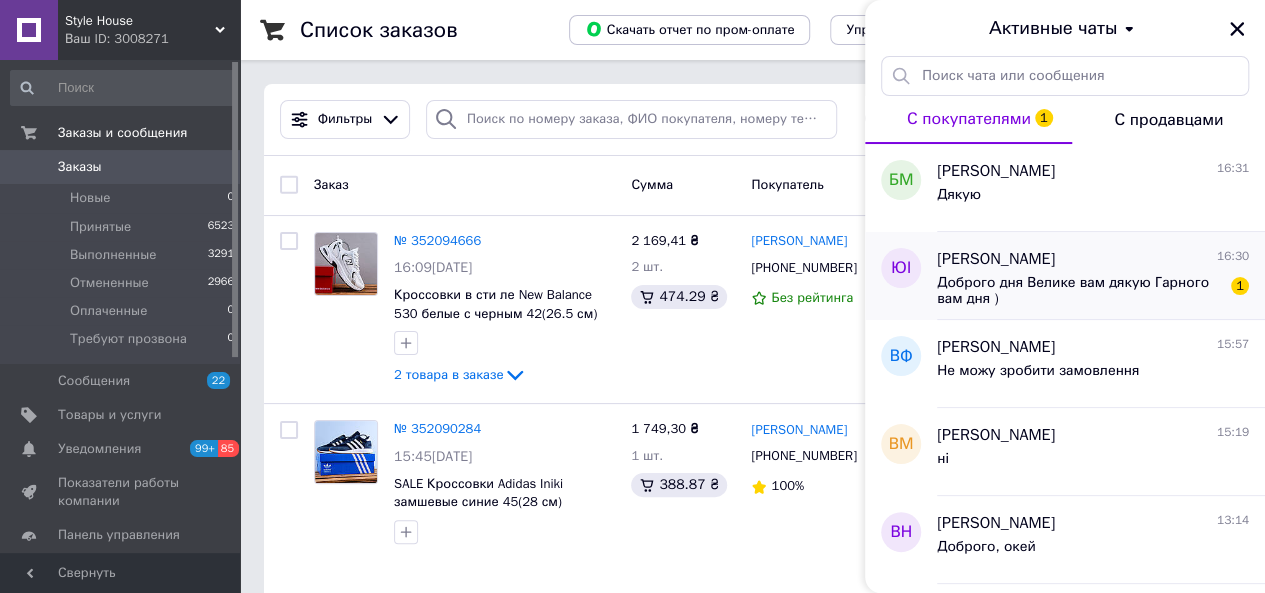 click on "Юлія Ігнатенко 16:30 Доброго дня
Велике вам дякую
Гарного вам дня ) 1" at bounding box center (1101, 276) 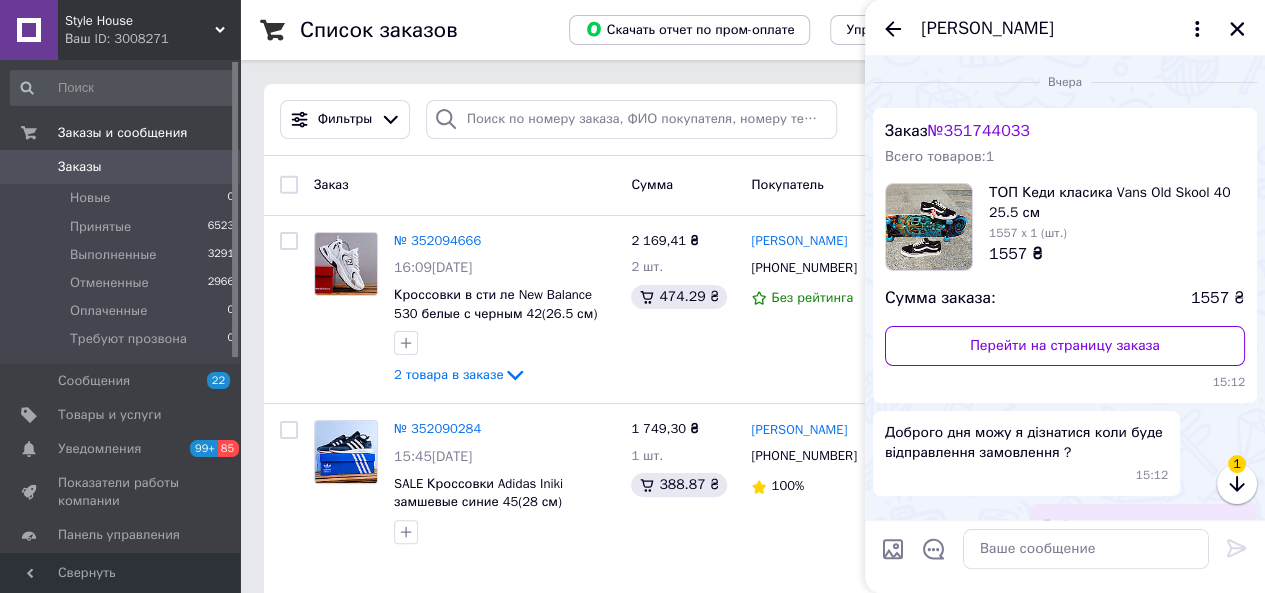 scroll, scrollTop: 961, scrollLeft: 0, axis: vertical 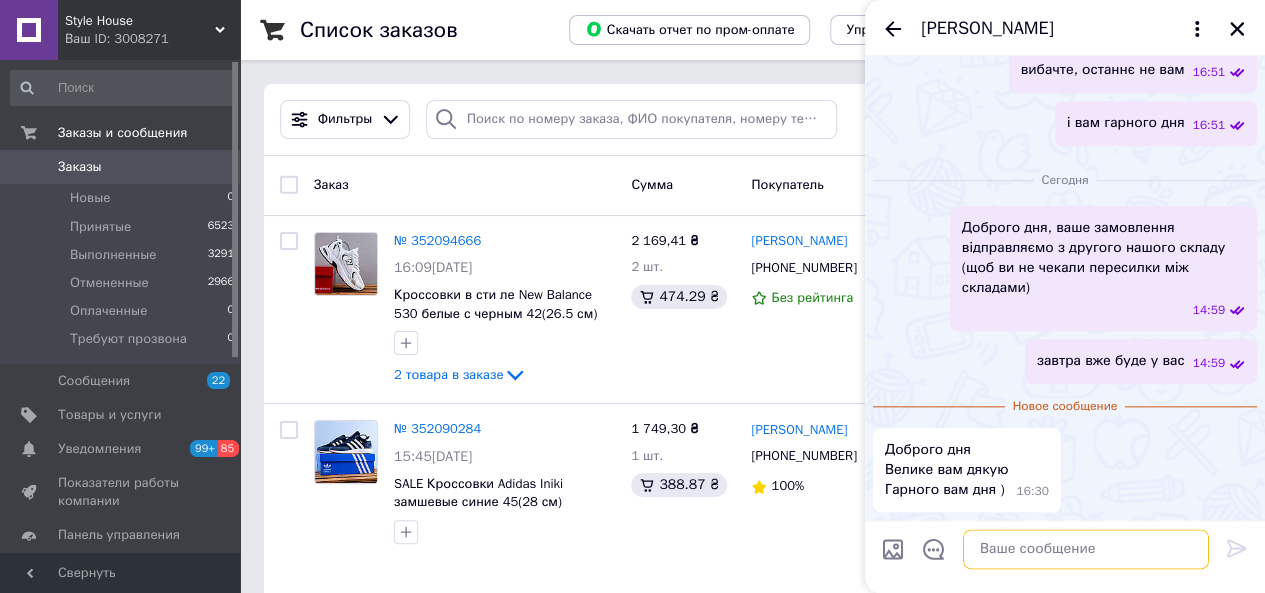 click at bounding box center (1086, 549) 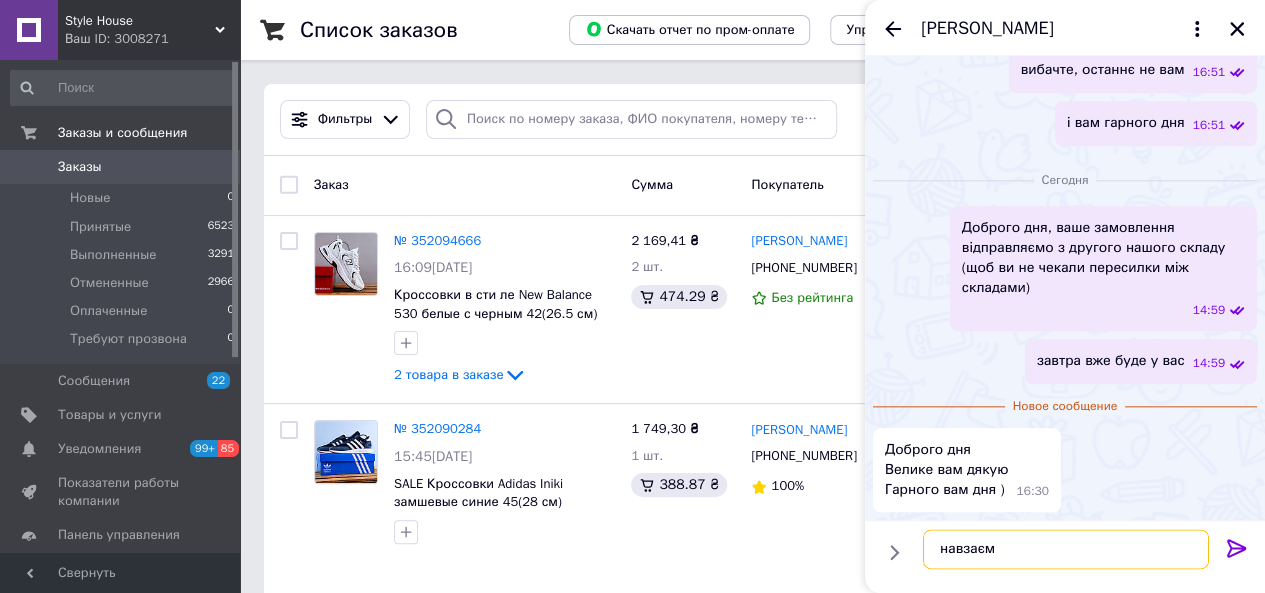 type on "навзаєм)" 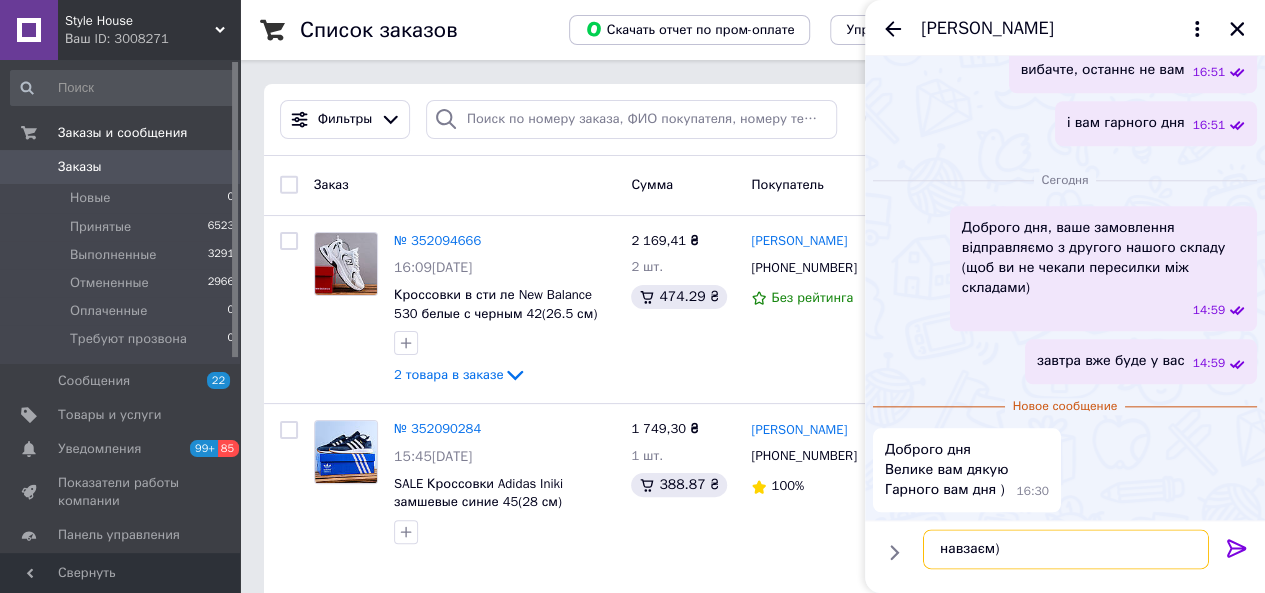 type 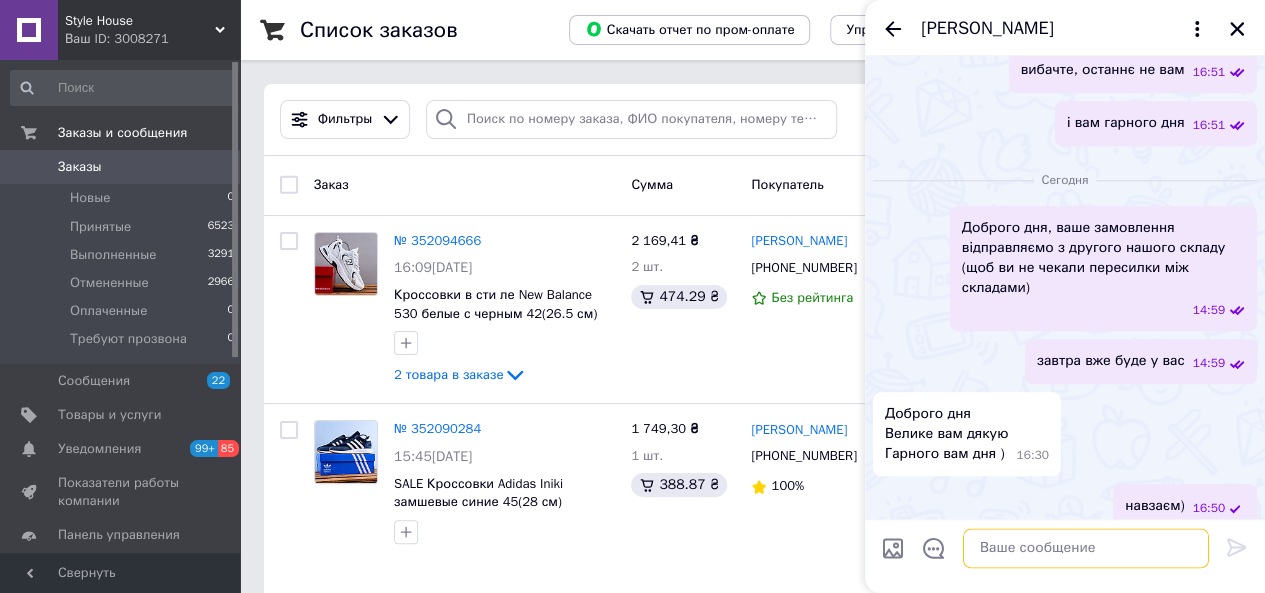 scroll, scrollTop: 978, scrollLeft: 0, axis: vertical 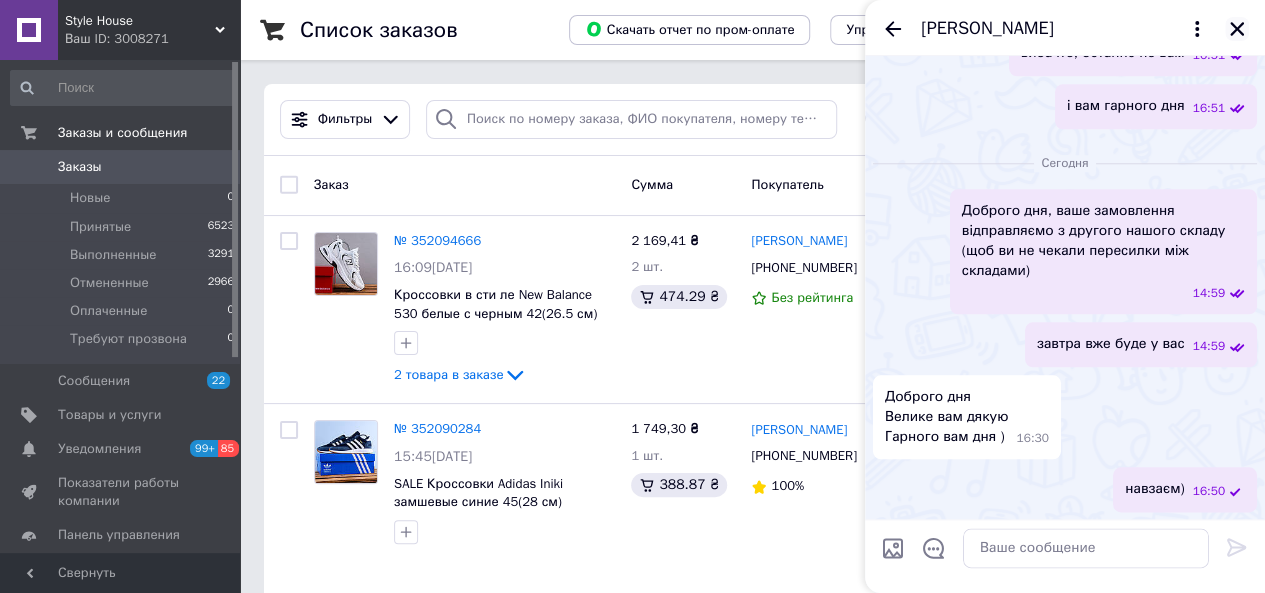 click 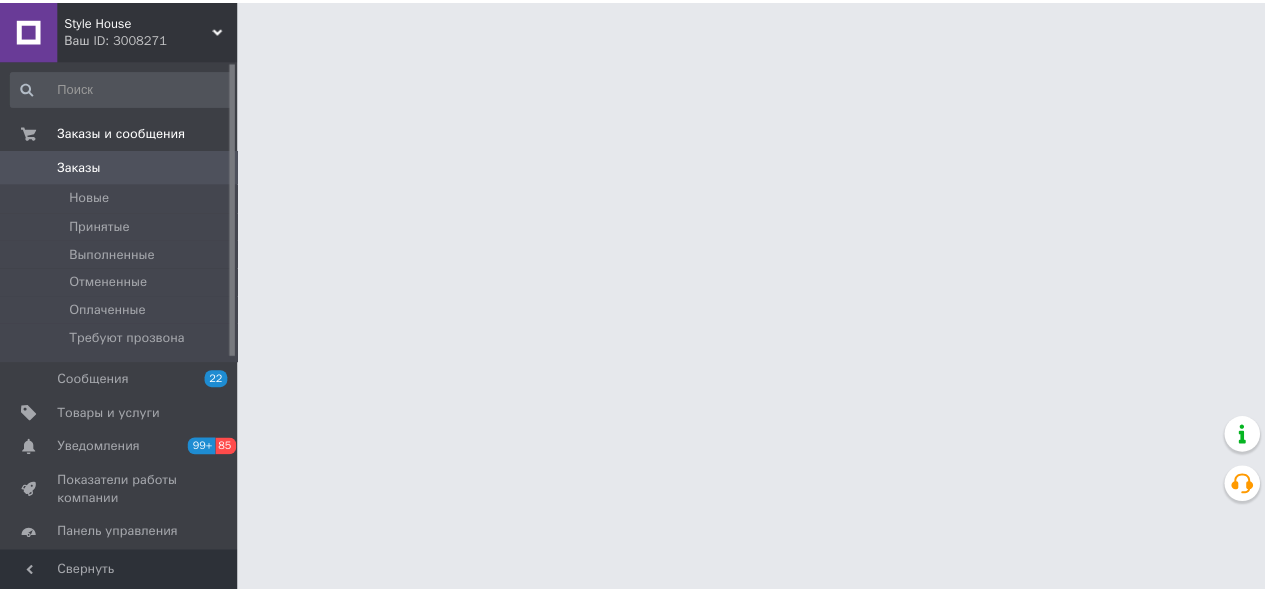 scroll, scrollTop: 0, scrollLeft: 0, axis: both 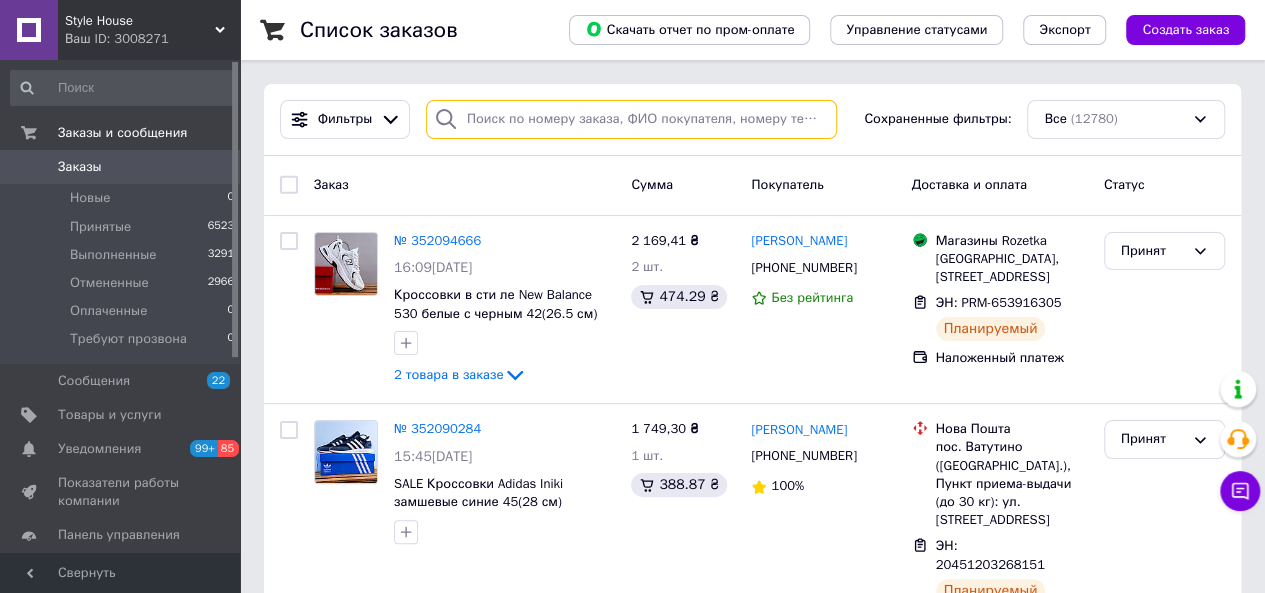 click at bounding box center (631, 119) 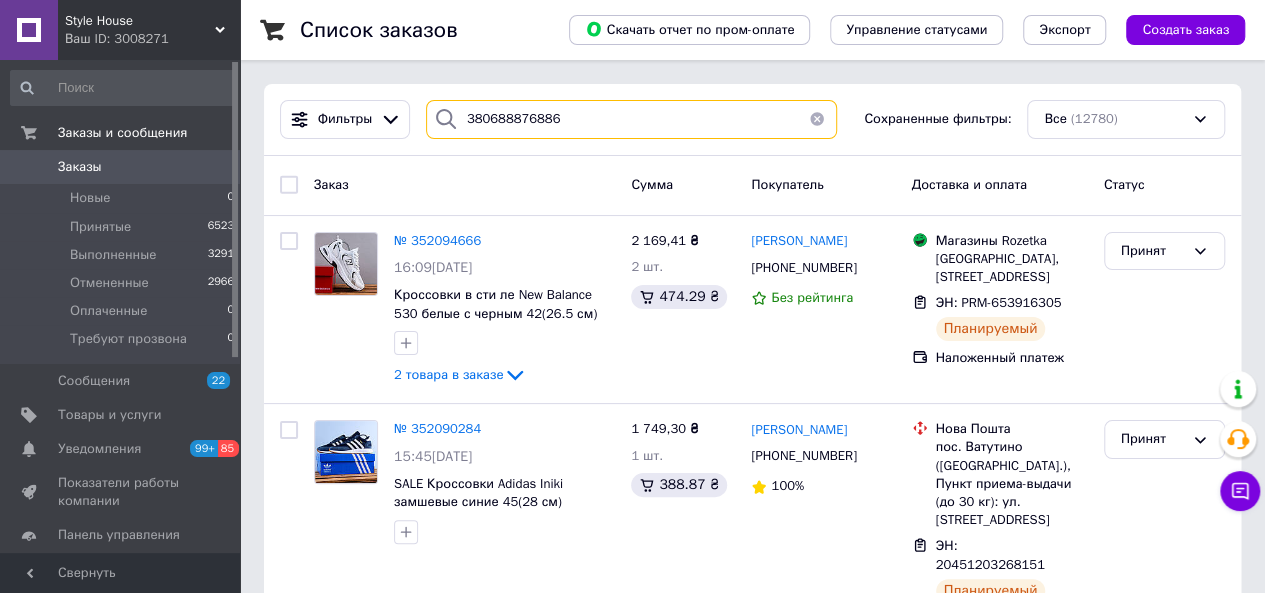 type on "380688876886" 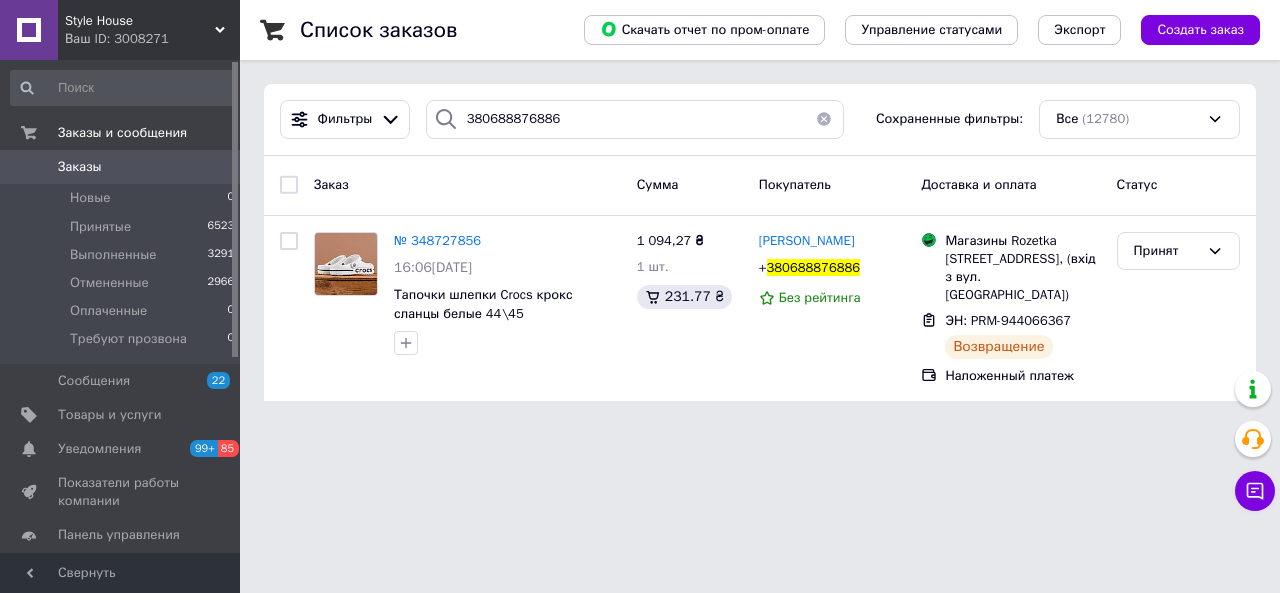 click on "Заказы" at bounding box center [80, 167] 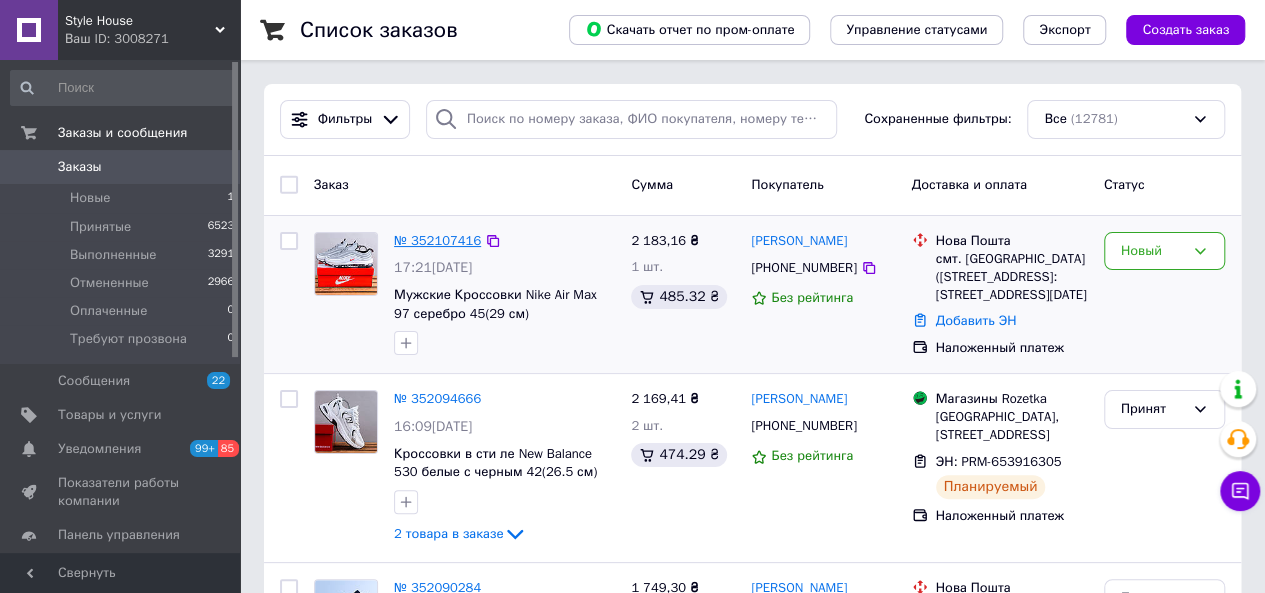 click on "№ 352107416" at bounding box center (437, 240) 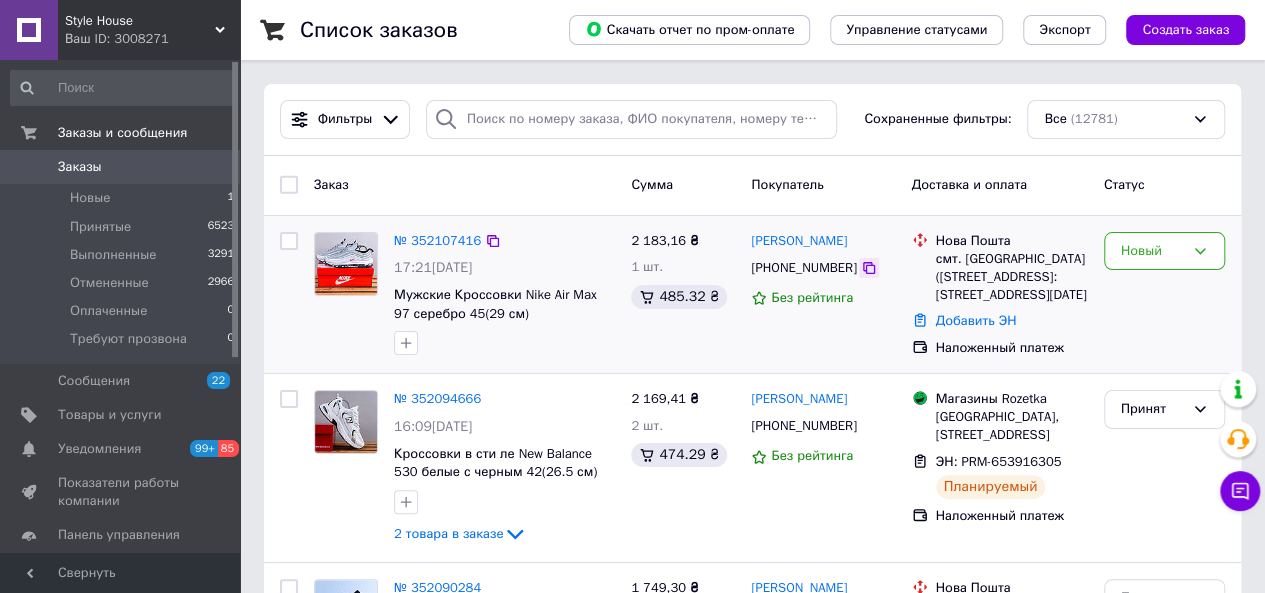 click 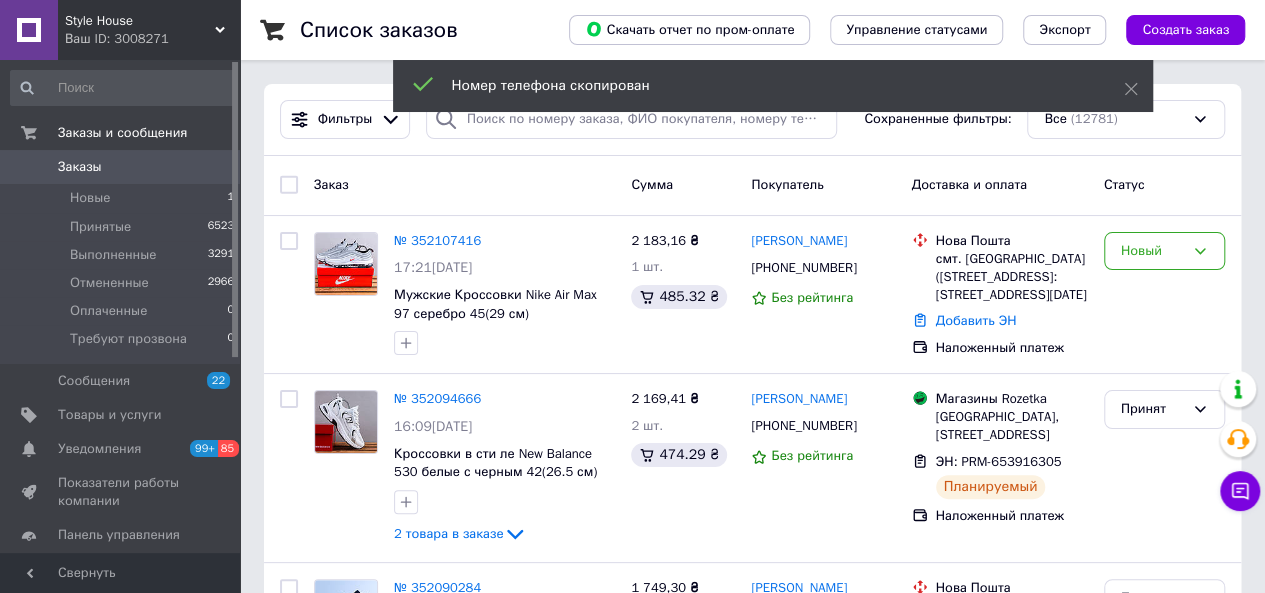 click on "Номер телефона скопирован" at bounding box center [773, 88] 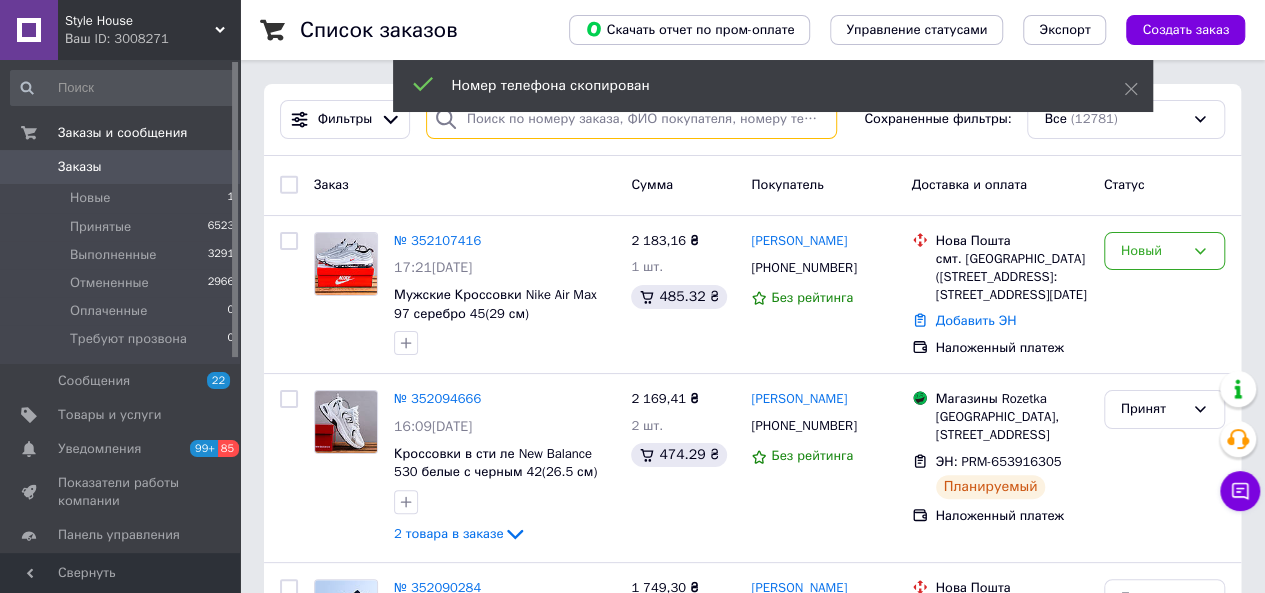 click at bounding box center [631, 119] 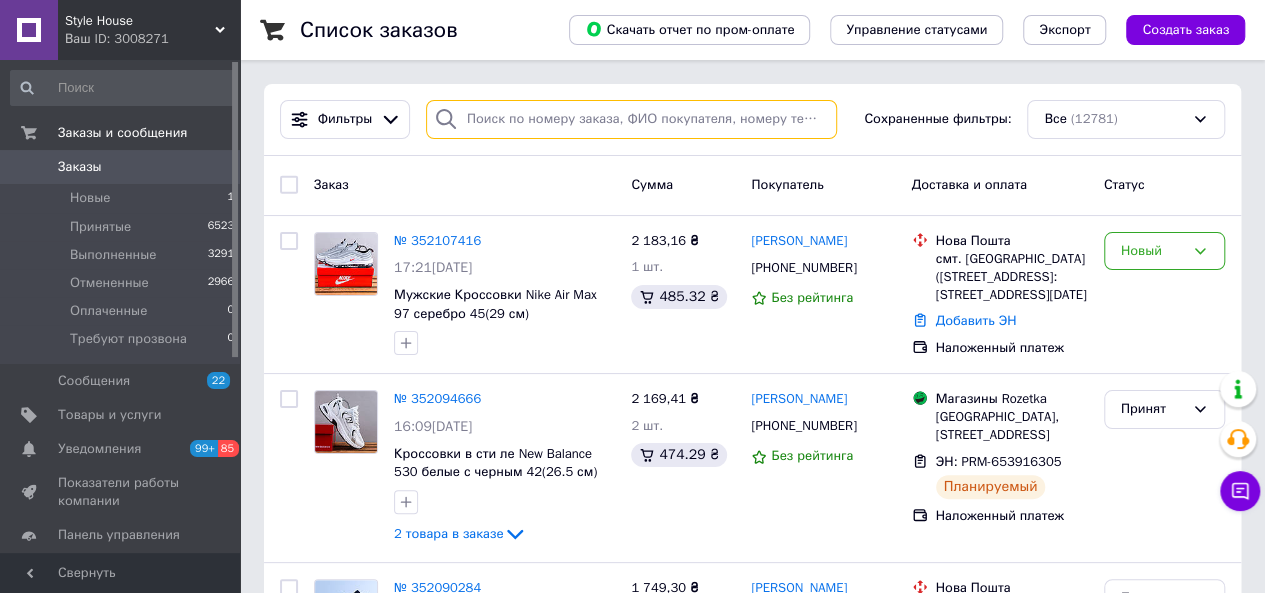 paste on "[PHONE_NUMBER]" 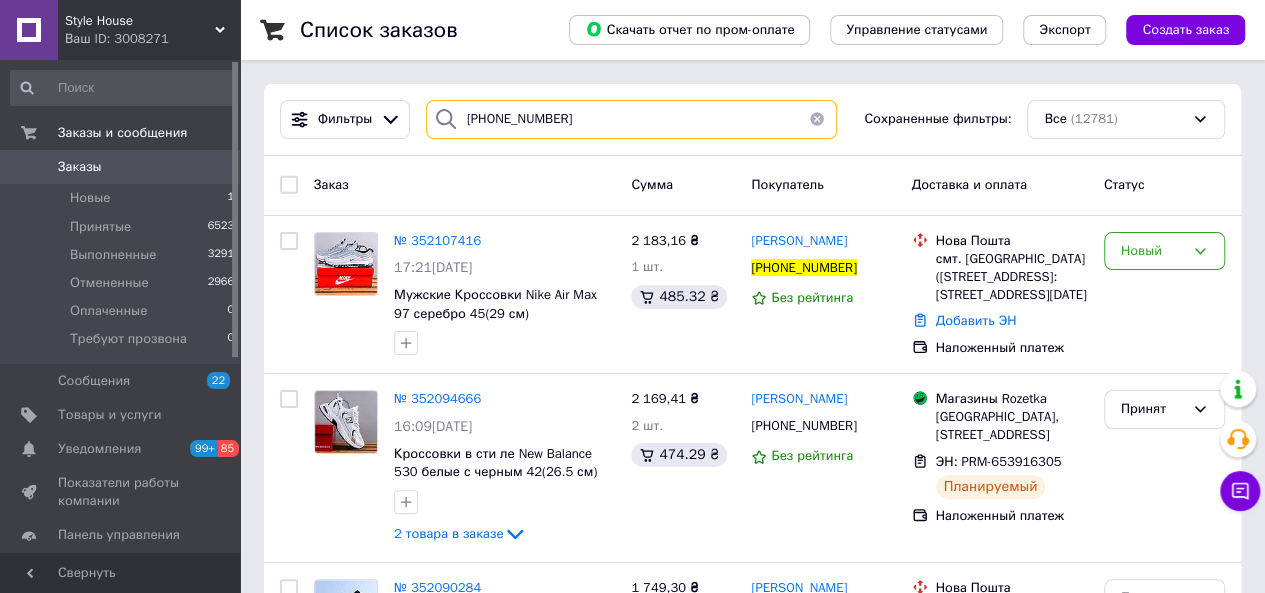type on "[PHONE_NUMBER]" 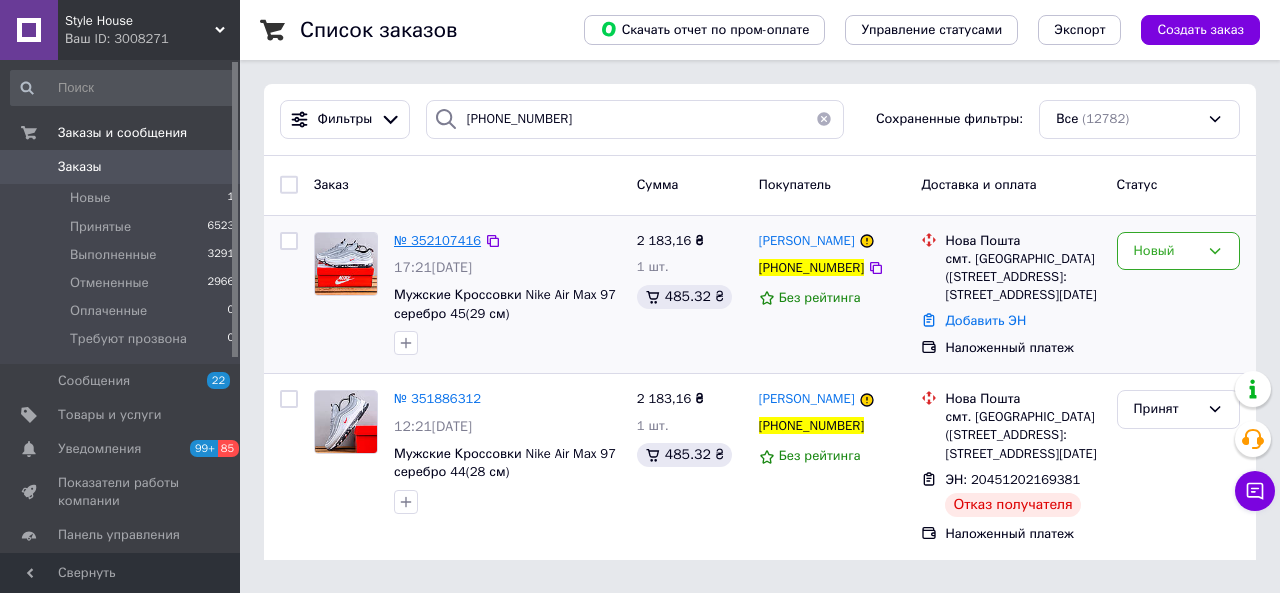 click on "№ 352107416" at bounding box center [437, 240] 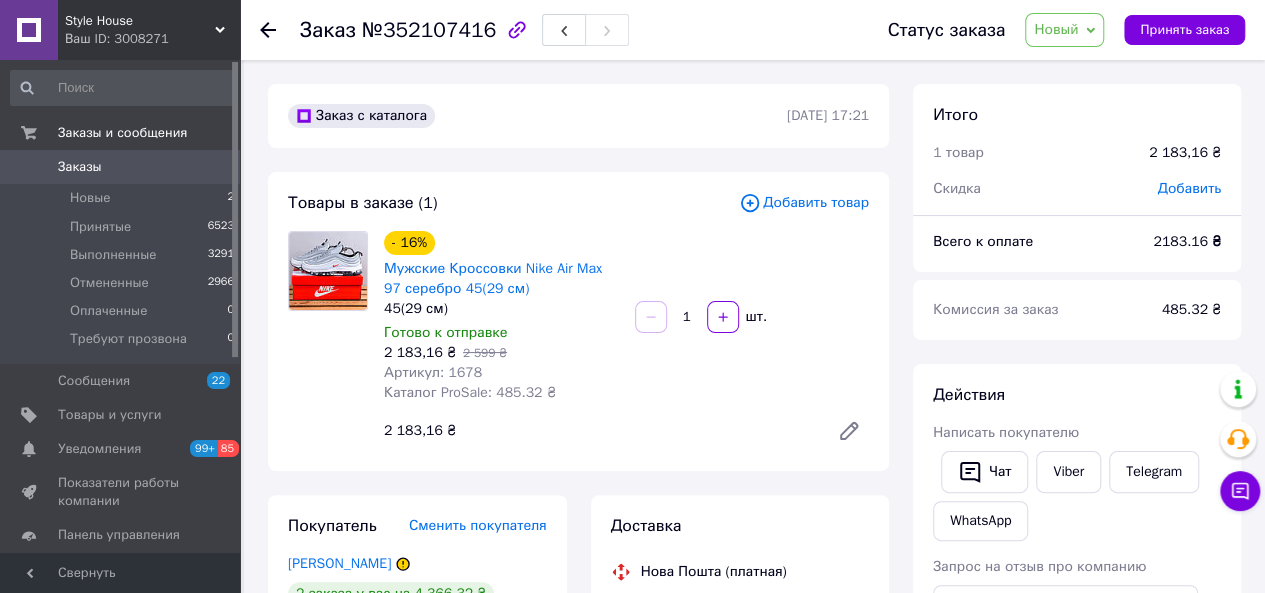 click on "Новый" at bounding box center [1056, 29] 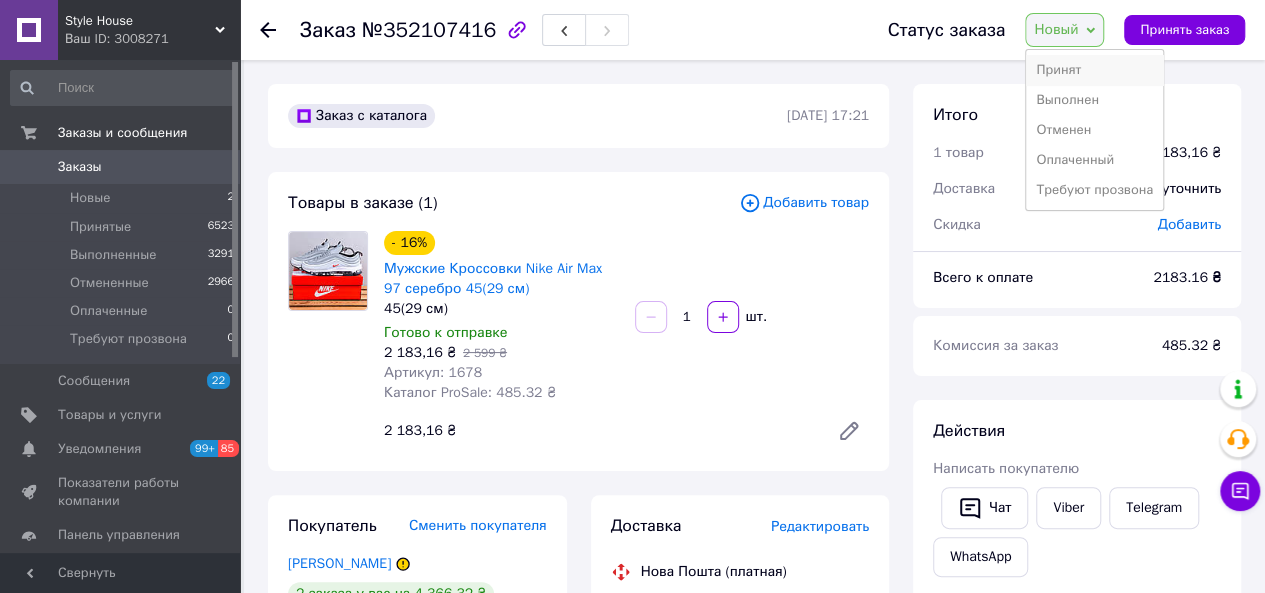 click on "Принят" at bounding box center [1094, 70] 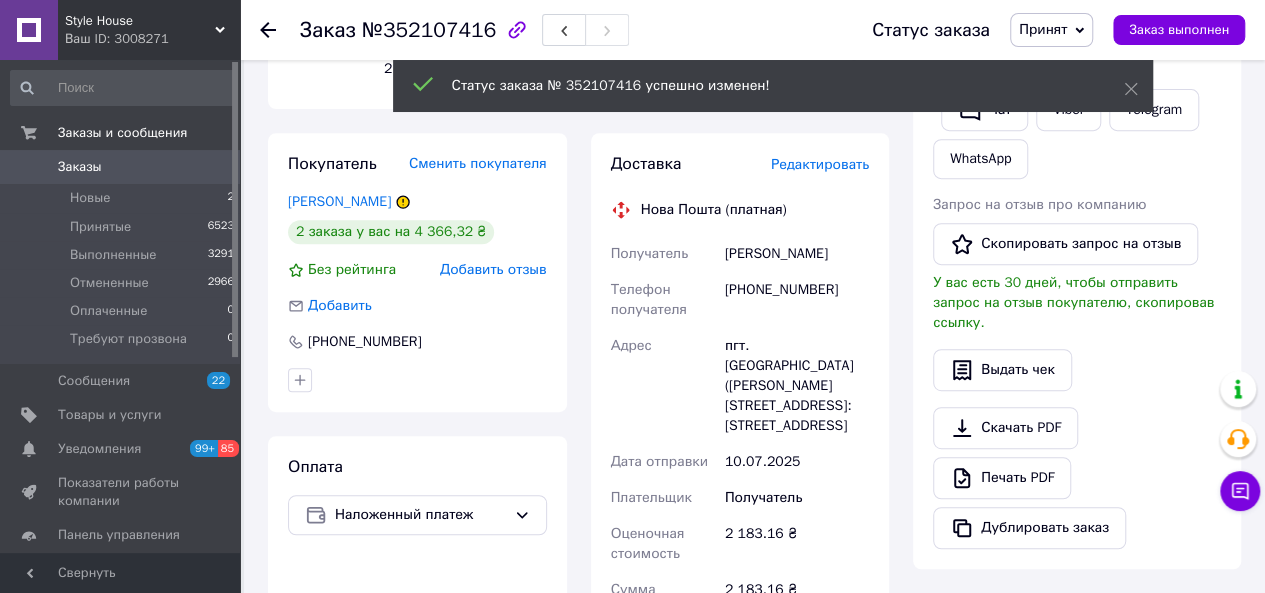 scroll, scrollTop: 378, scrollLeft: 0, axis: vertical 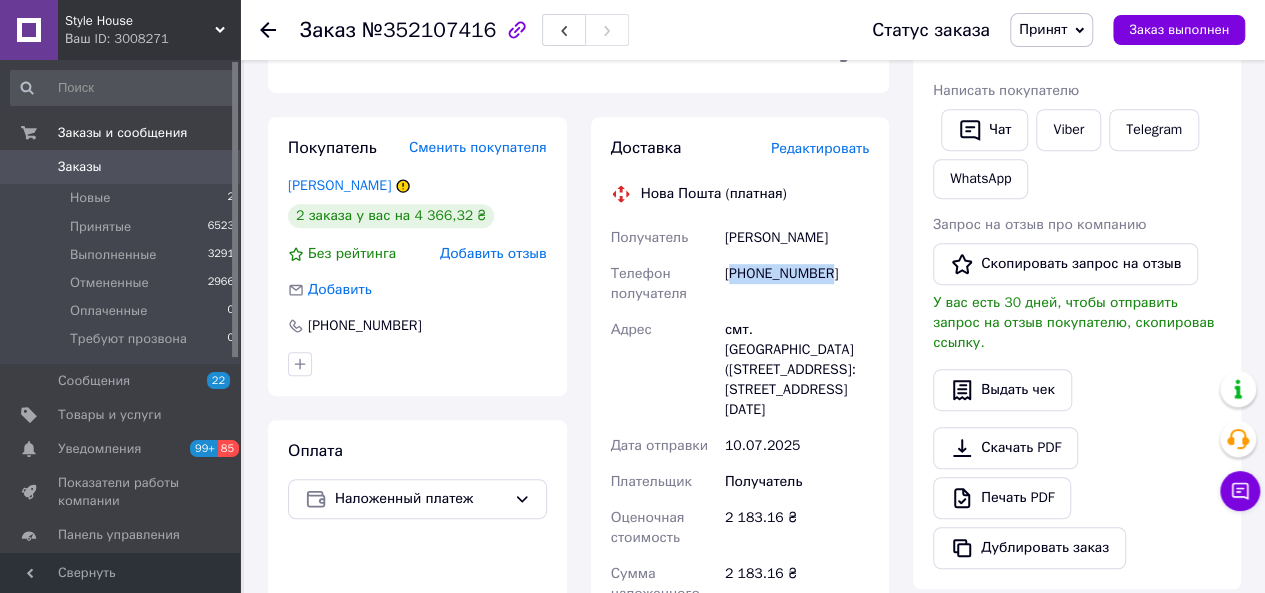 drag, startPoint x: 826, startPoint y: 279, endPoint x: 731, endPoint y: 277, distance: 95.02105 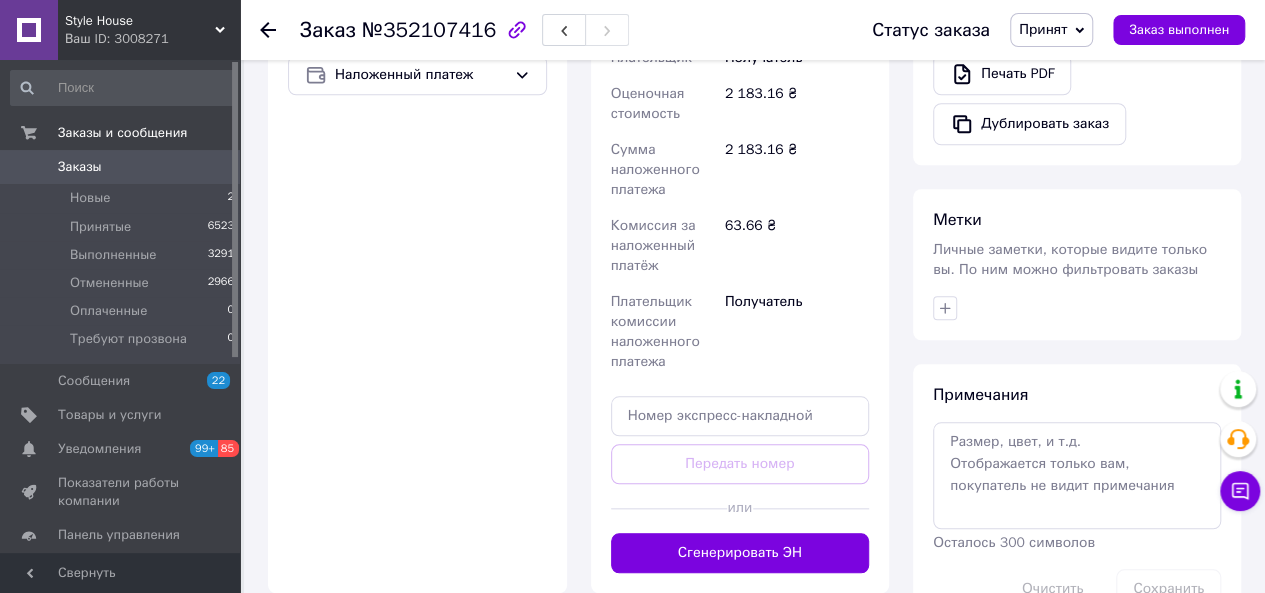 scroll, scrollTop: 803, scrollLeft: 0, axis: vertical 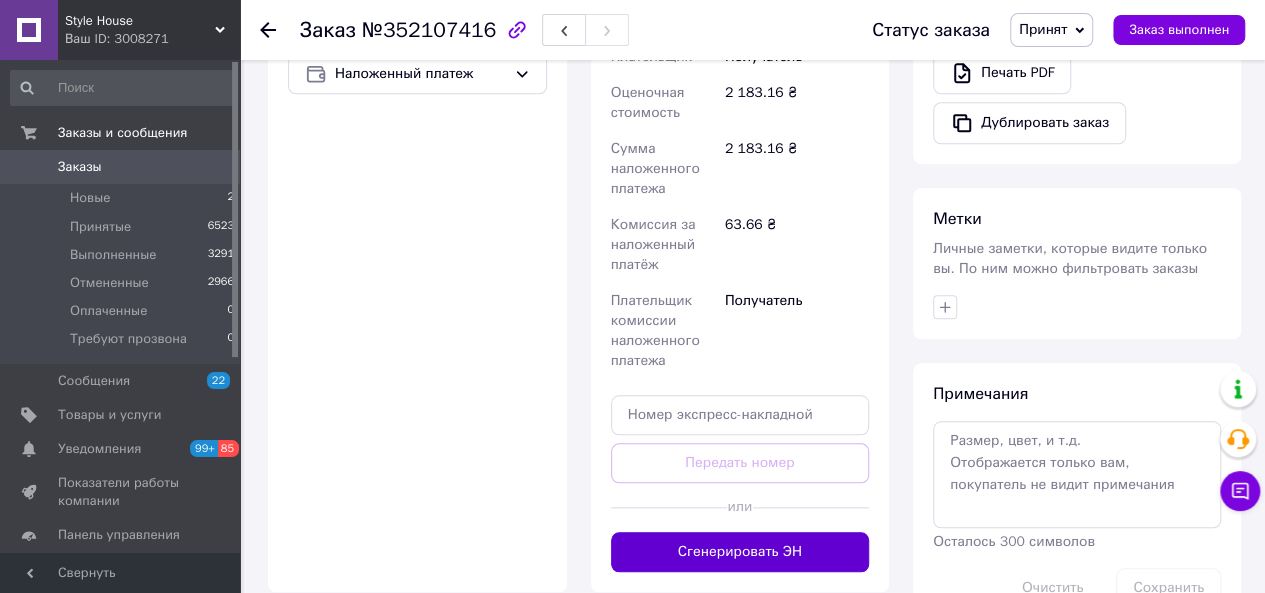 click on "Сгенерировать ЭН" at bounding box center [740, 552] 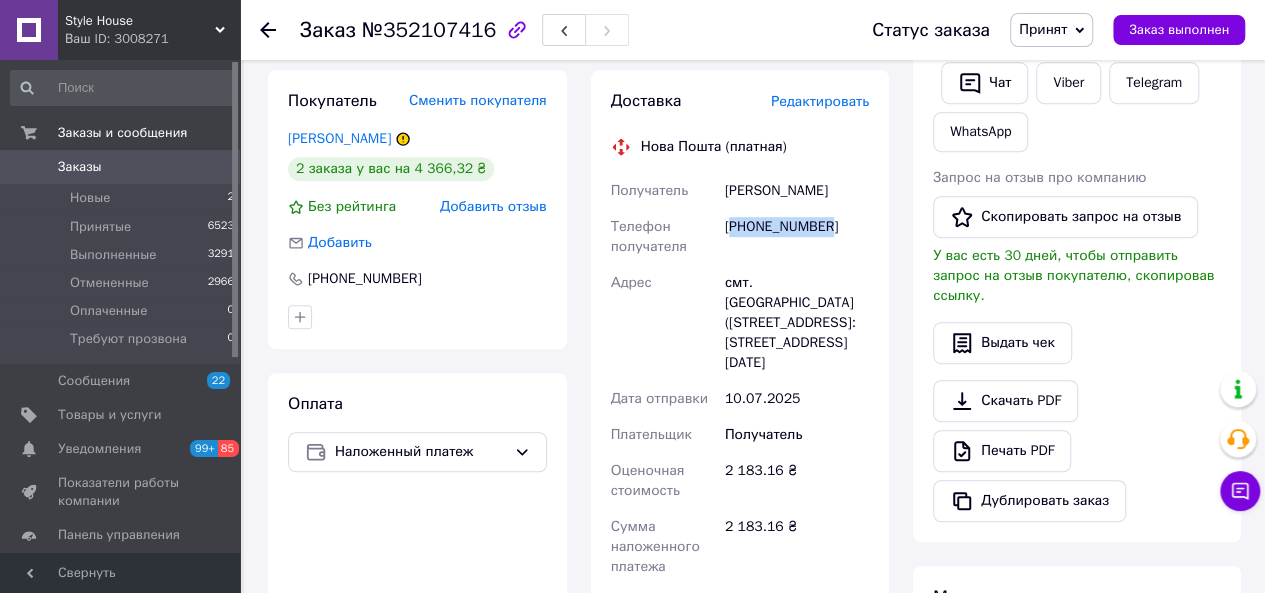 scroll, scrollTop: 424, scrollLeft: 0, axis: vertical 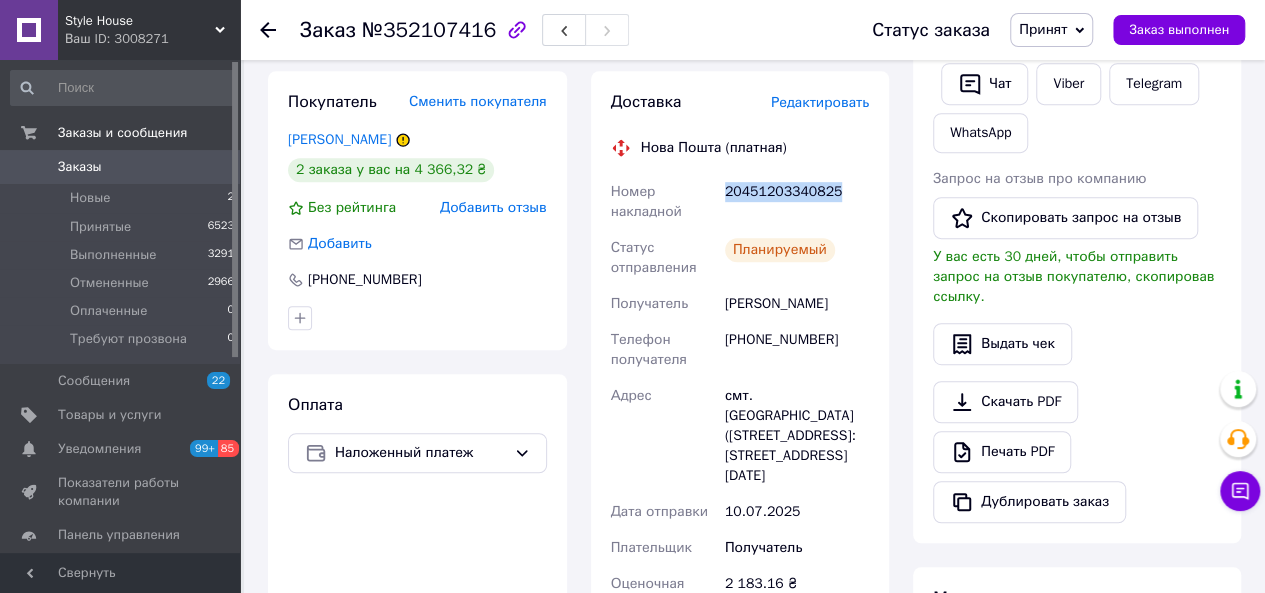 drag, startPoint x: 829, startPoint y: 192, endPoint x: 722, endPoint y: 187, distance: 107.11676 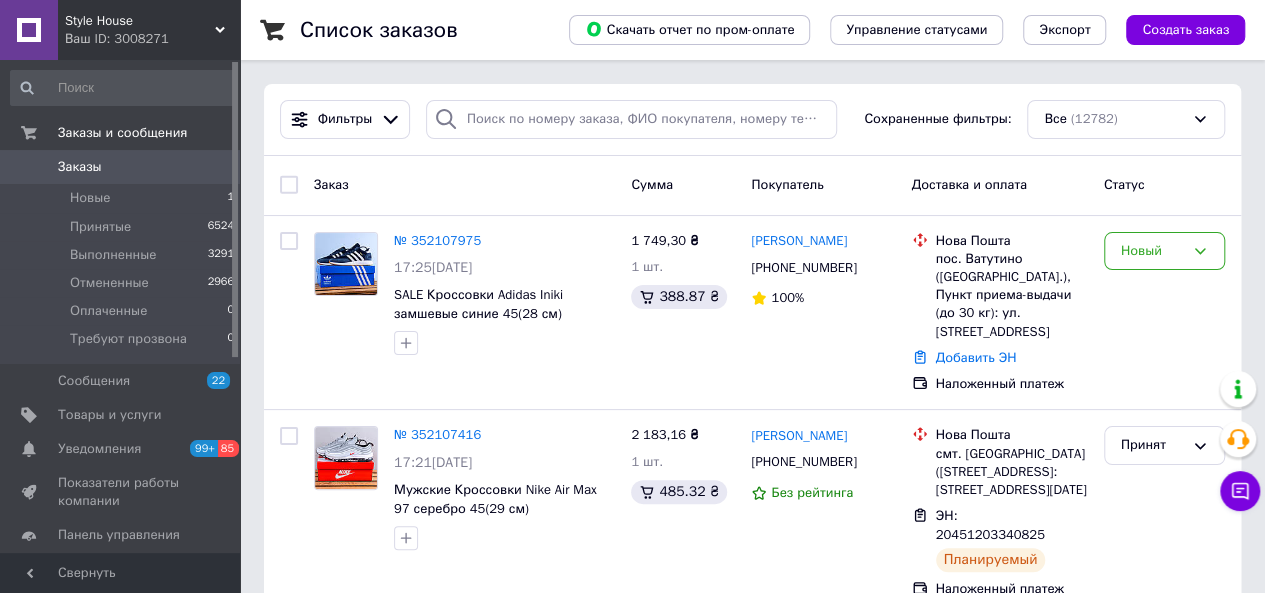 click on "Заказы" at bounding box center (121, 167) 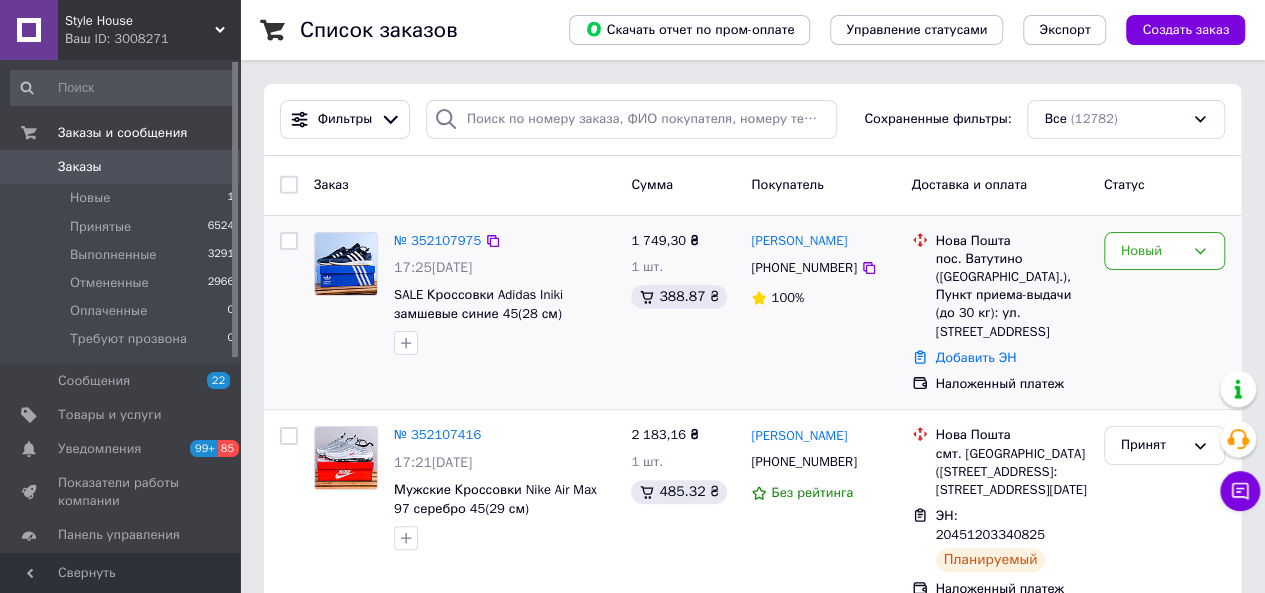 scroll, scrollTop: 58, scrollLeft: 0, axis: vertical 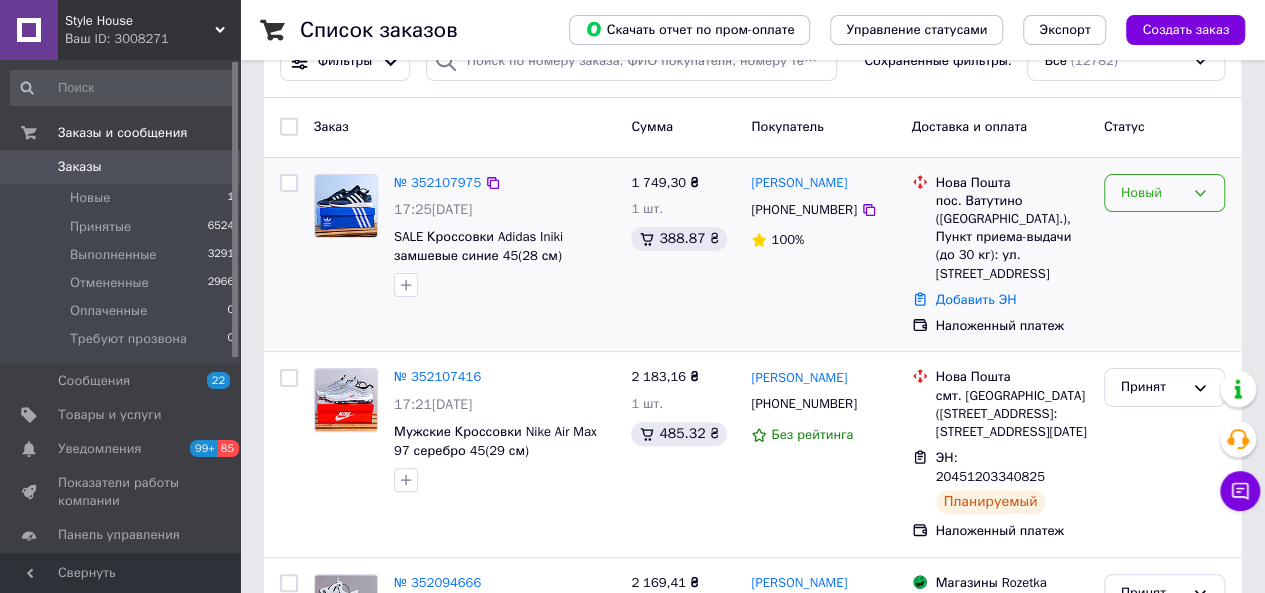click on "Новый" at bounding box center [1152, 193] 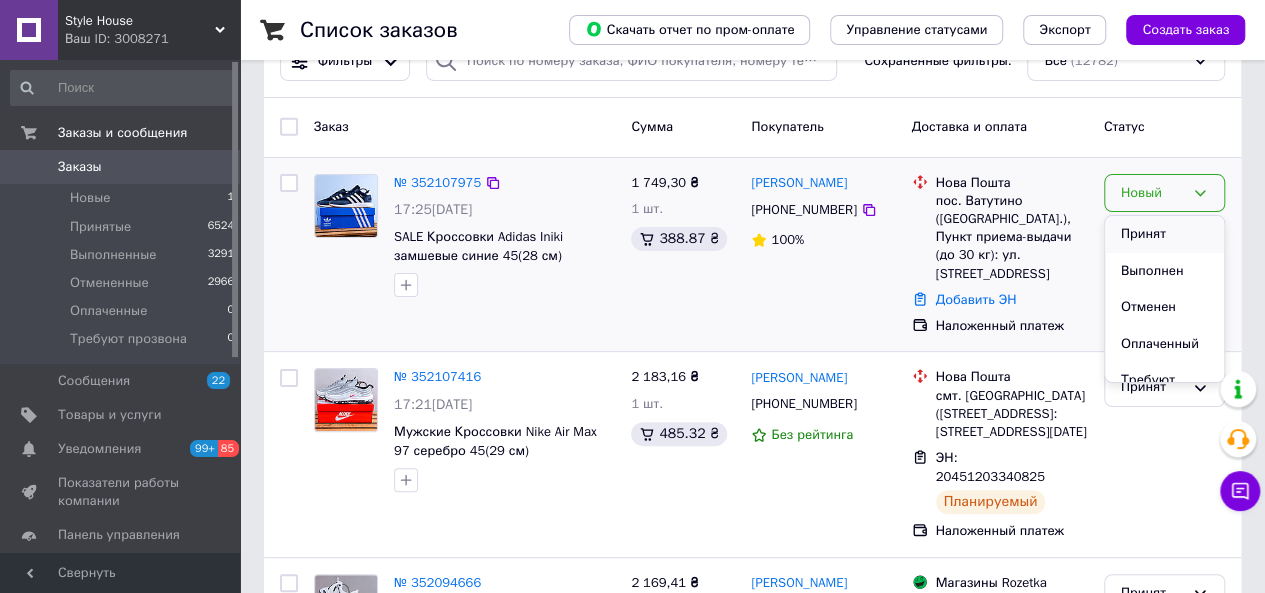 click on "Принят" at bounding box center (1164, 234) 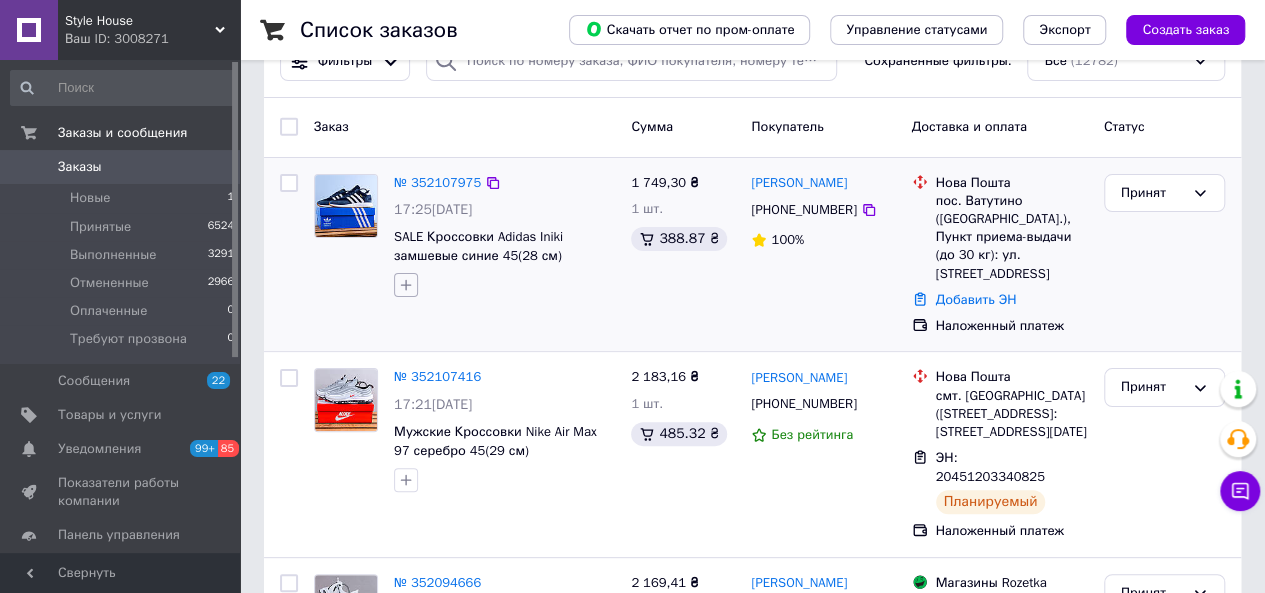 scroll, scrollTop: 0, scrollLeft: 0, axis: both 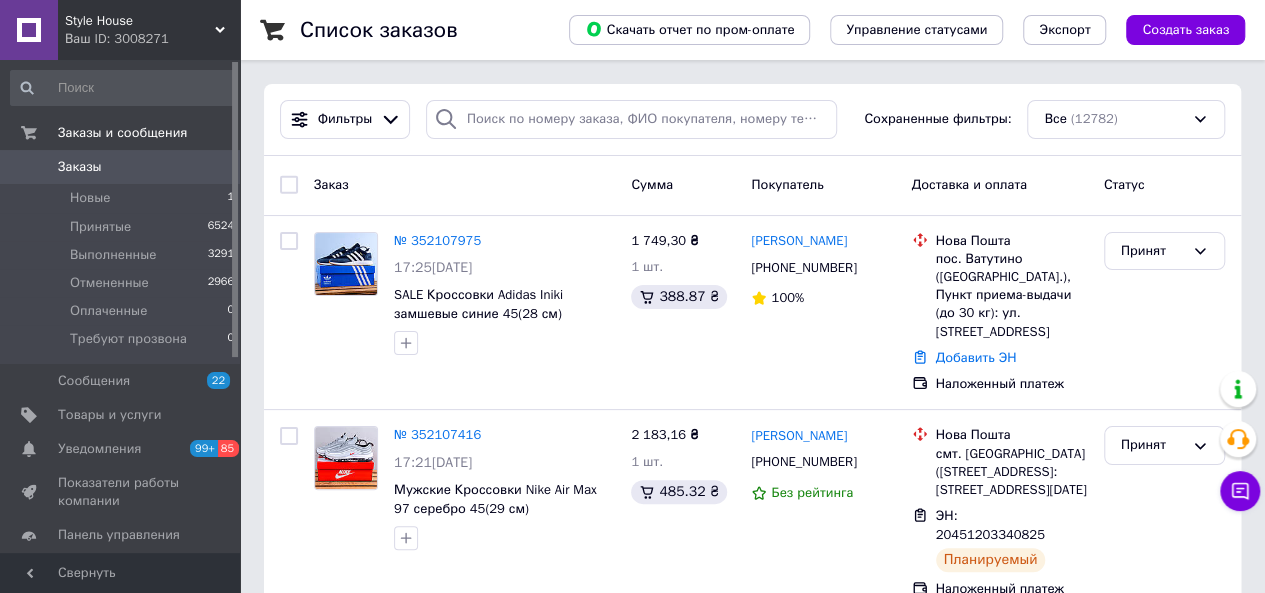 click on "Заказы" at bounding box center [121, 167] 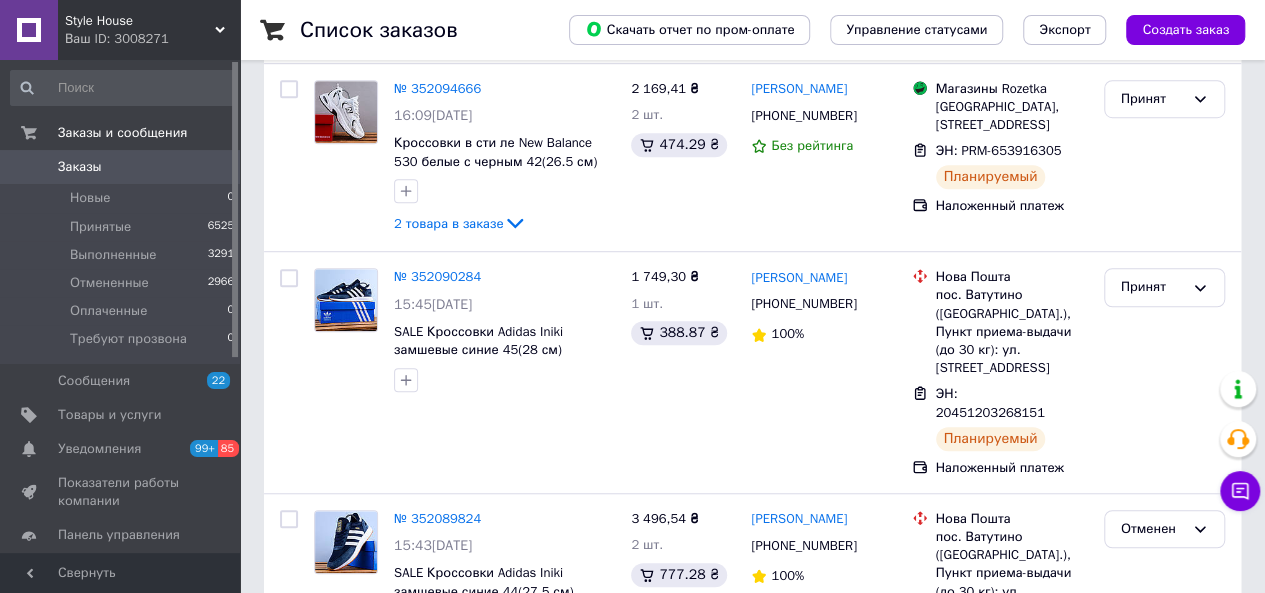 scroll, scrollTop: 556, scrollLeft: 0, axis: vertical 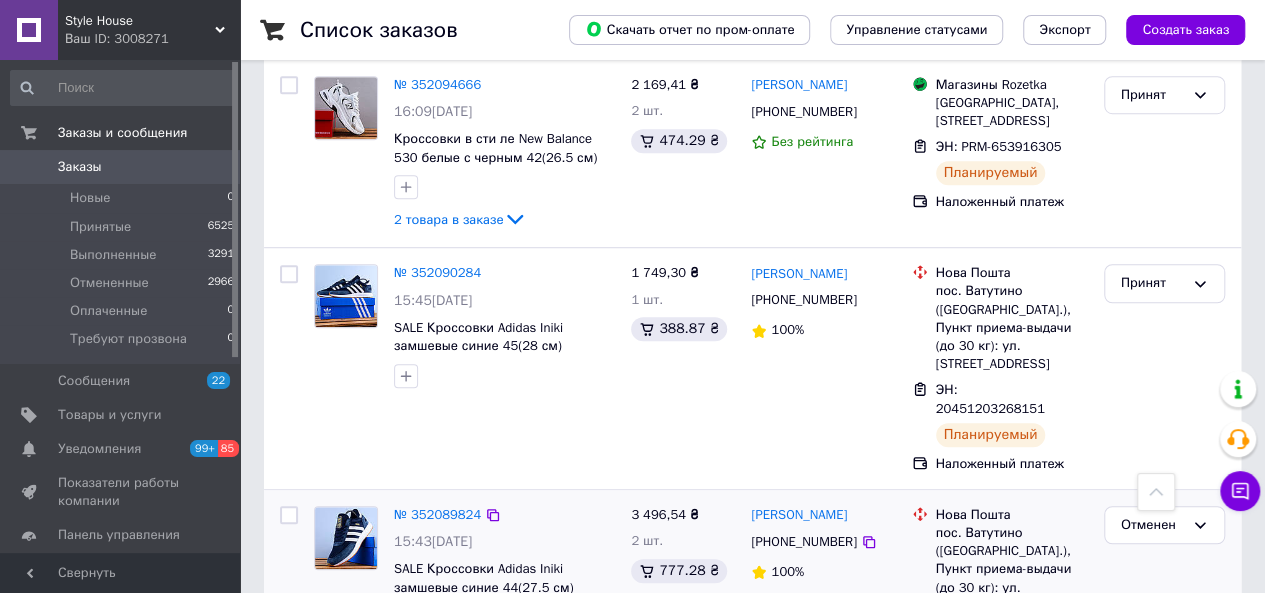 click at bounding box center (504, 617) 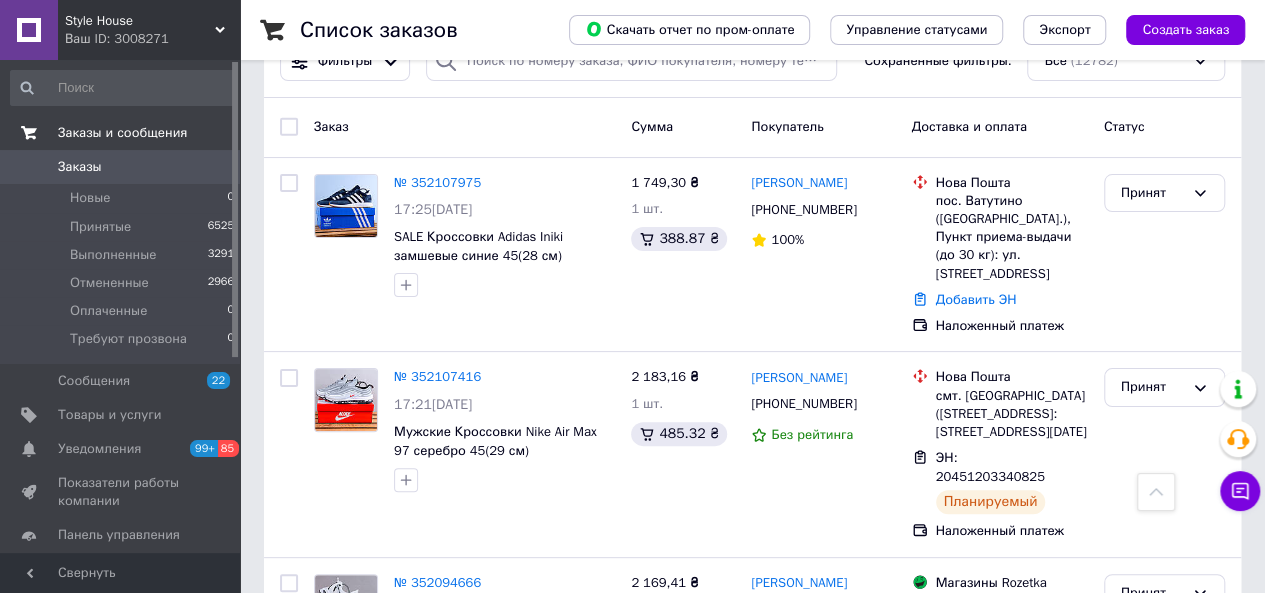 scroll, scrollTop: 0, scrollLeft: 0, axis: both 